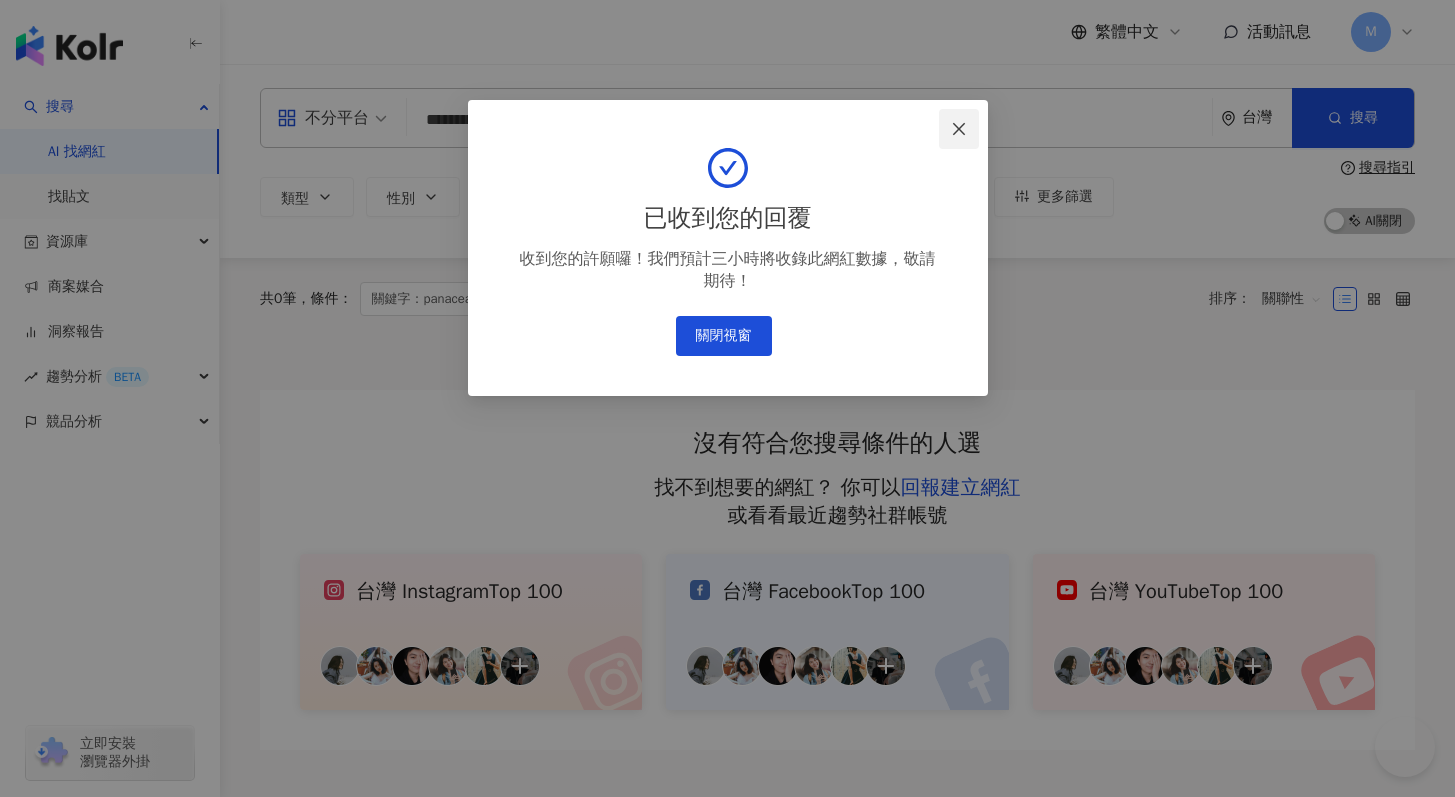 scroll, scrollTop: 0, scrollLeft: 0, axis: both 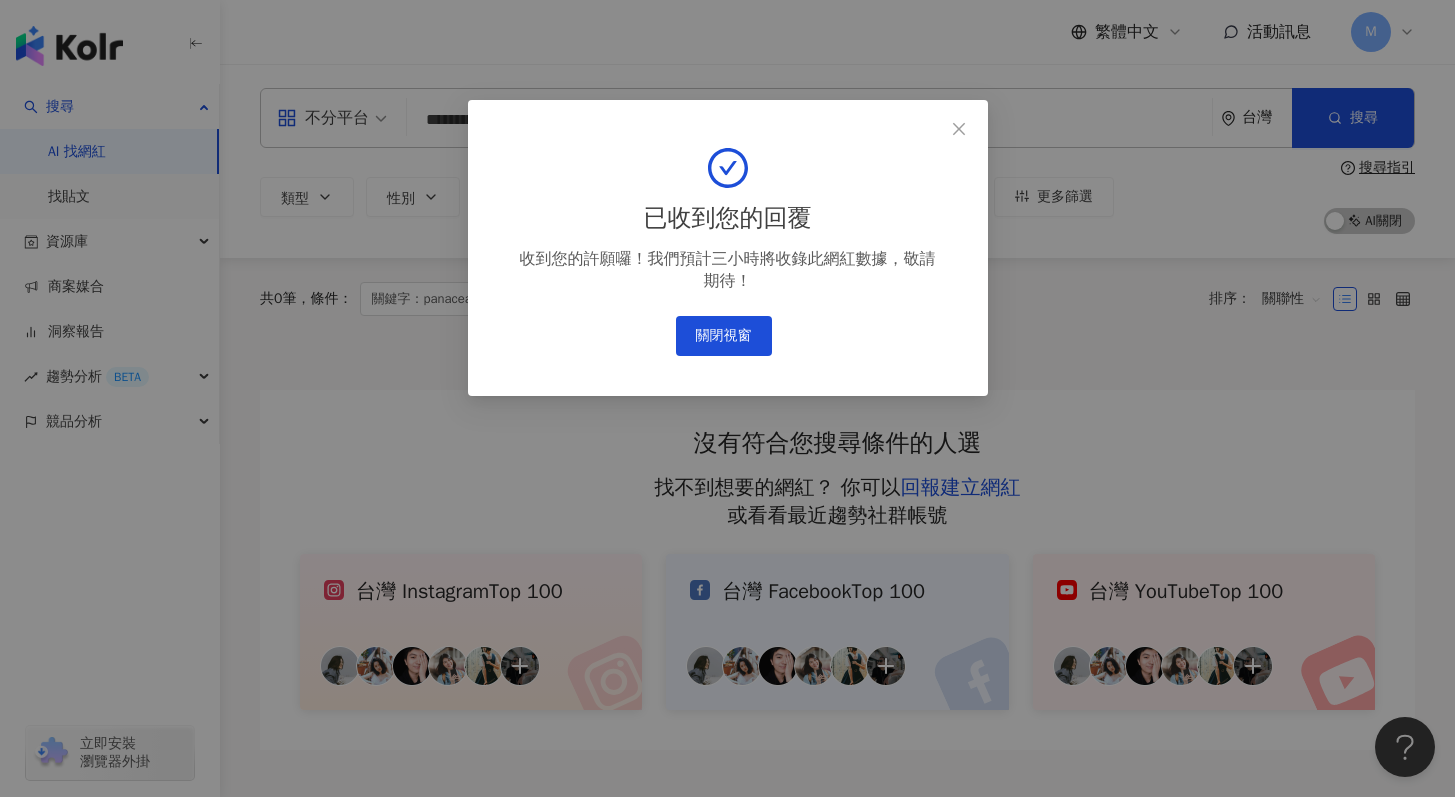 click on "已收到您的回覆 收到您的許願囉！我們預計三小時將收錄此網紅數據，敬請期待！ 關閉視窗" at bounding box center [728, 252] 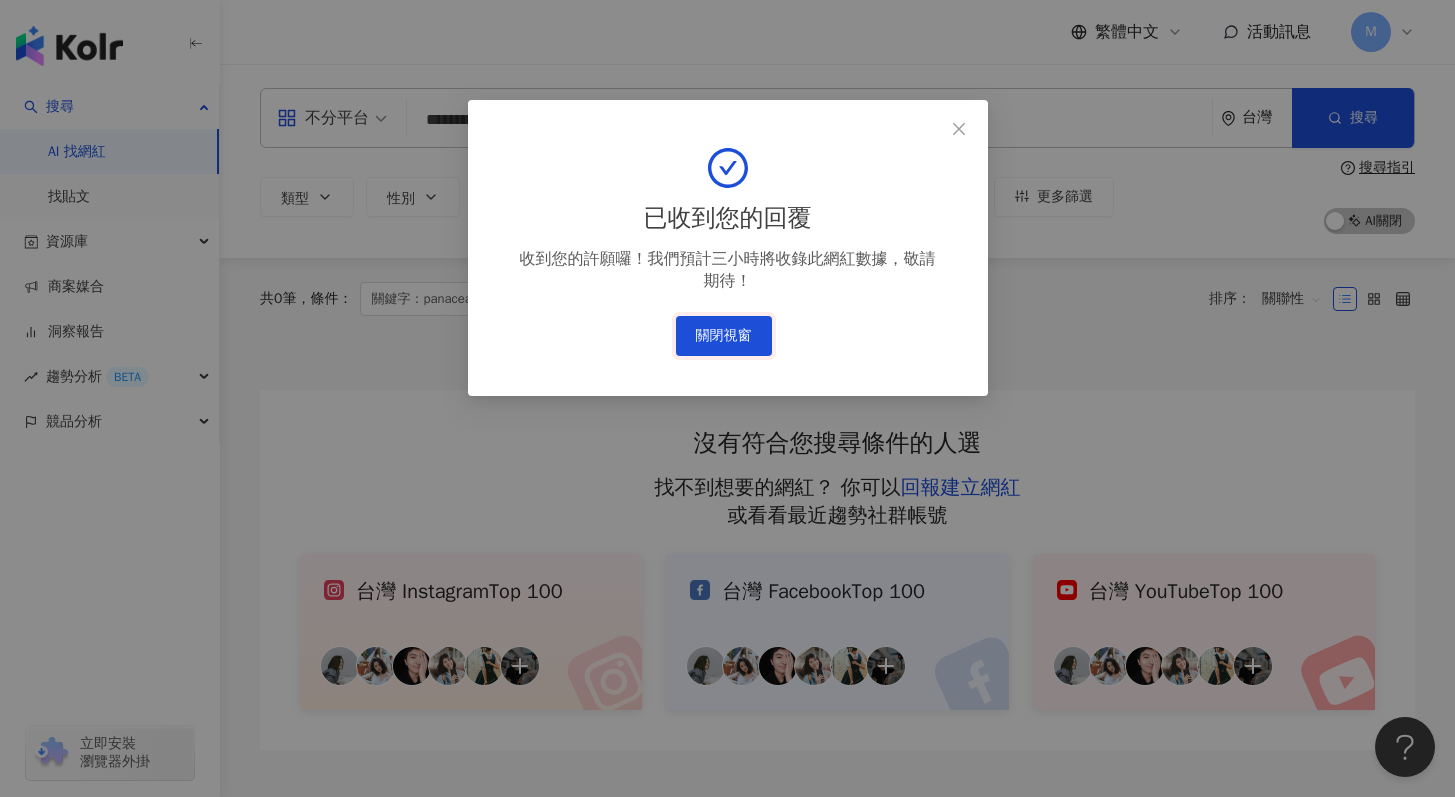 click on "關閉視窗" at bounding box center [724, 336] 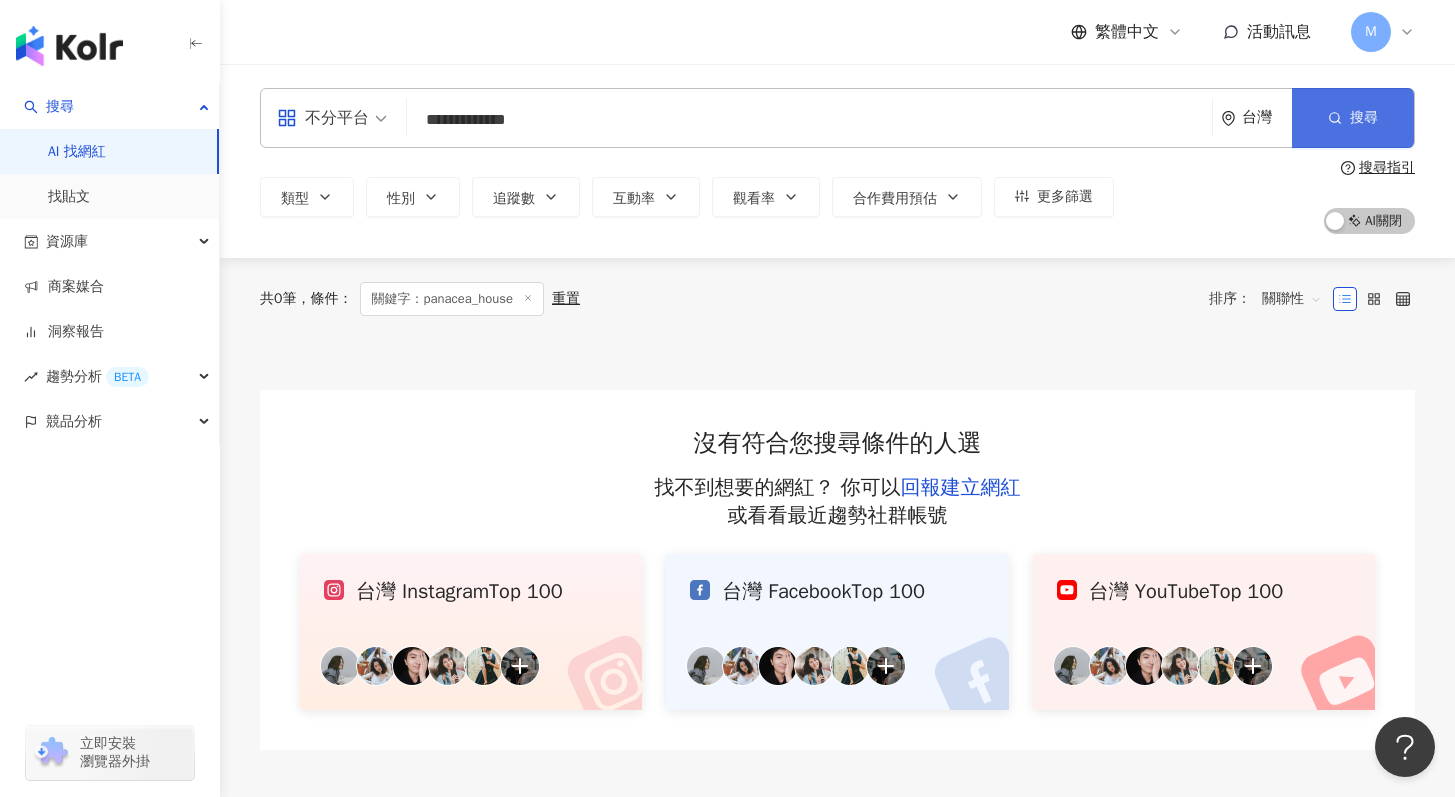 click on "搜尋" at bounding box center (1353, 118) 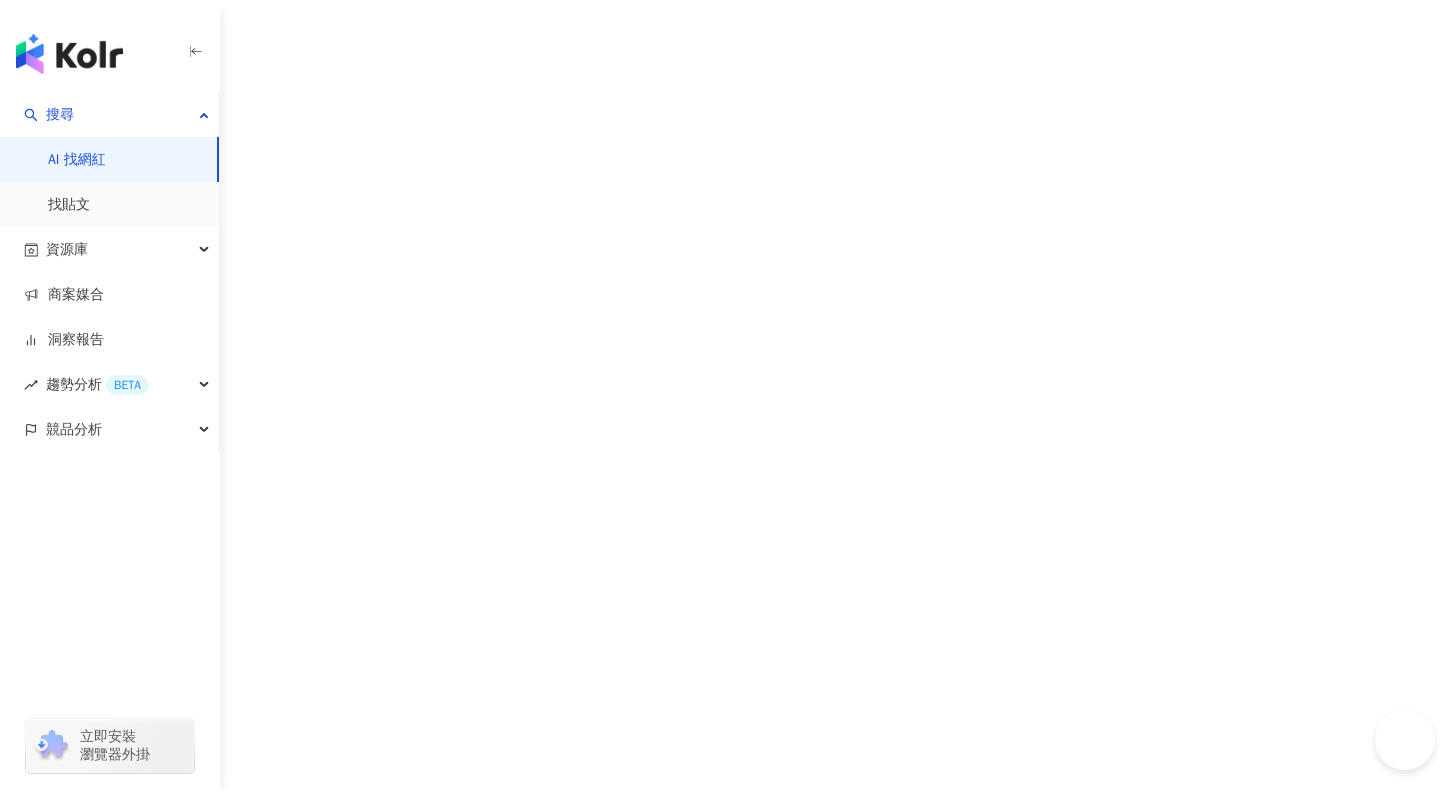 scroll, scrollTop: 0, scrollLeft: 0, axis: both 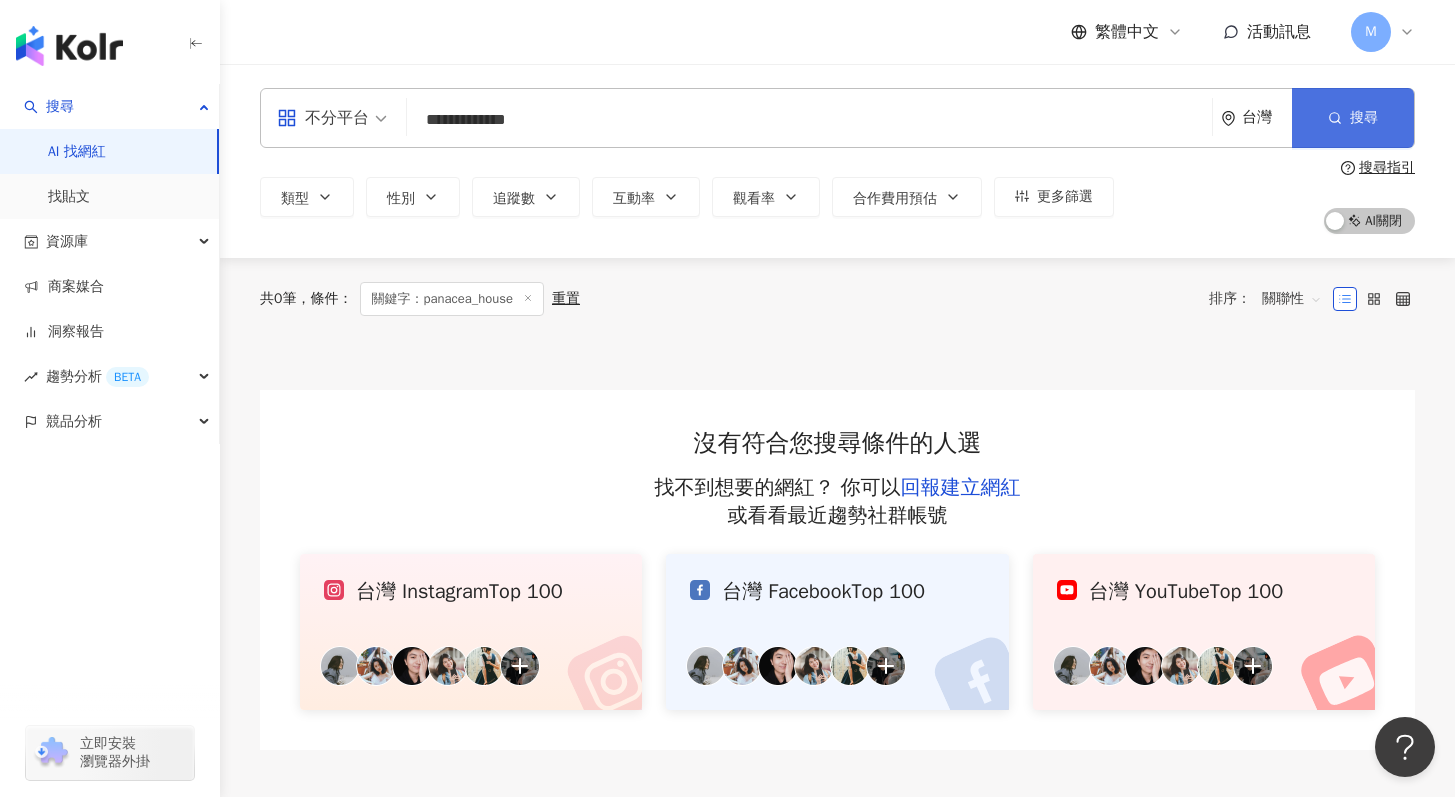 click on "搜尋" at bounding box center (1353, 118) 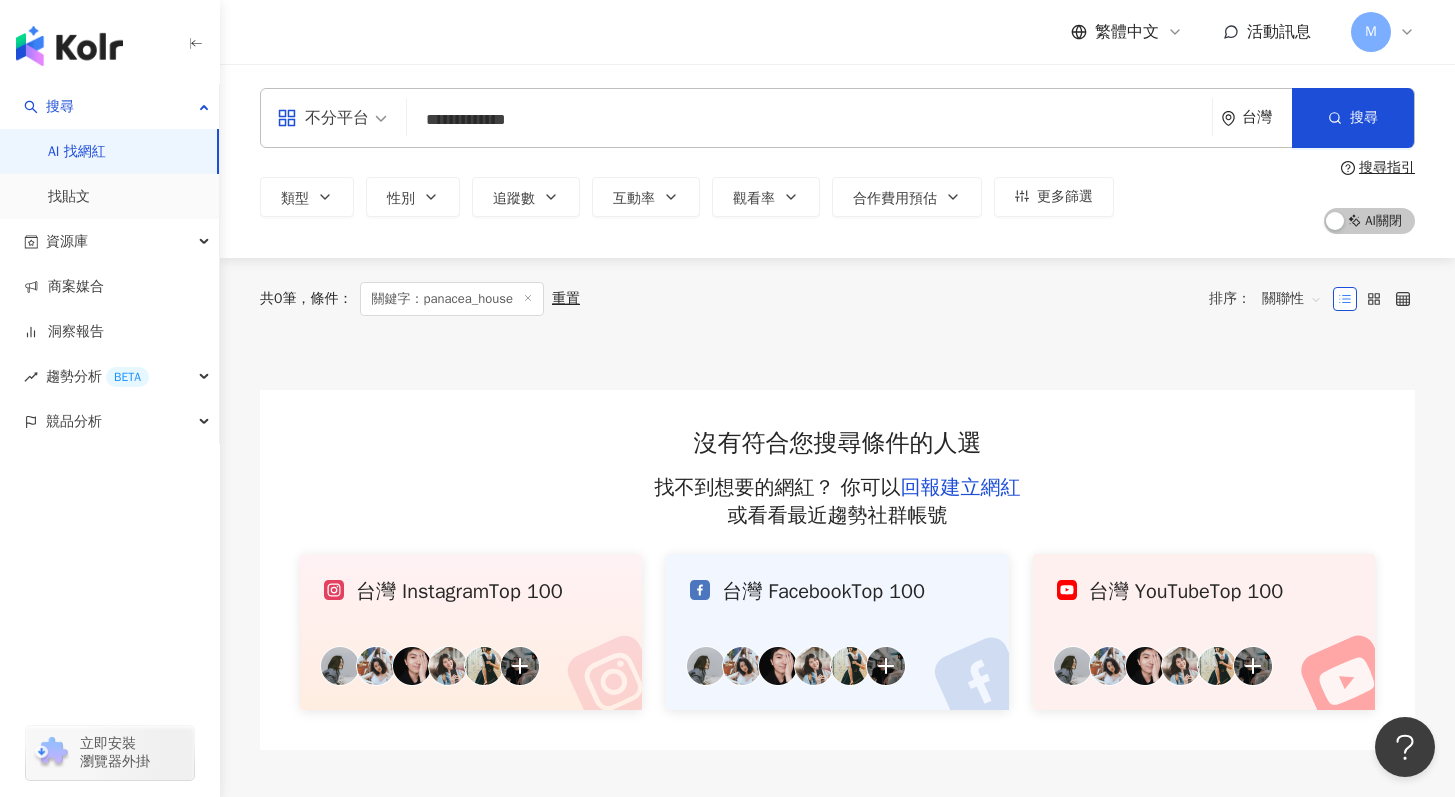 click on "**********" at bounding box center [809, 120] 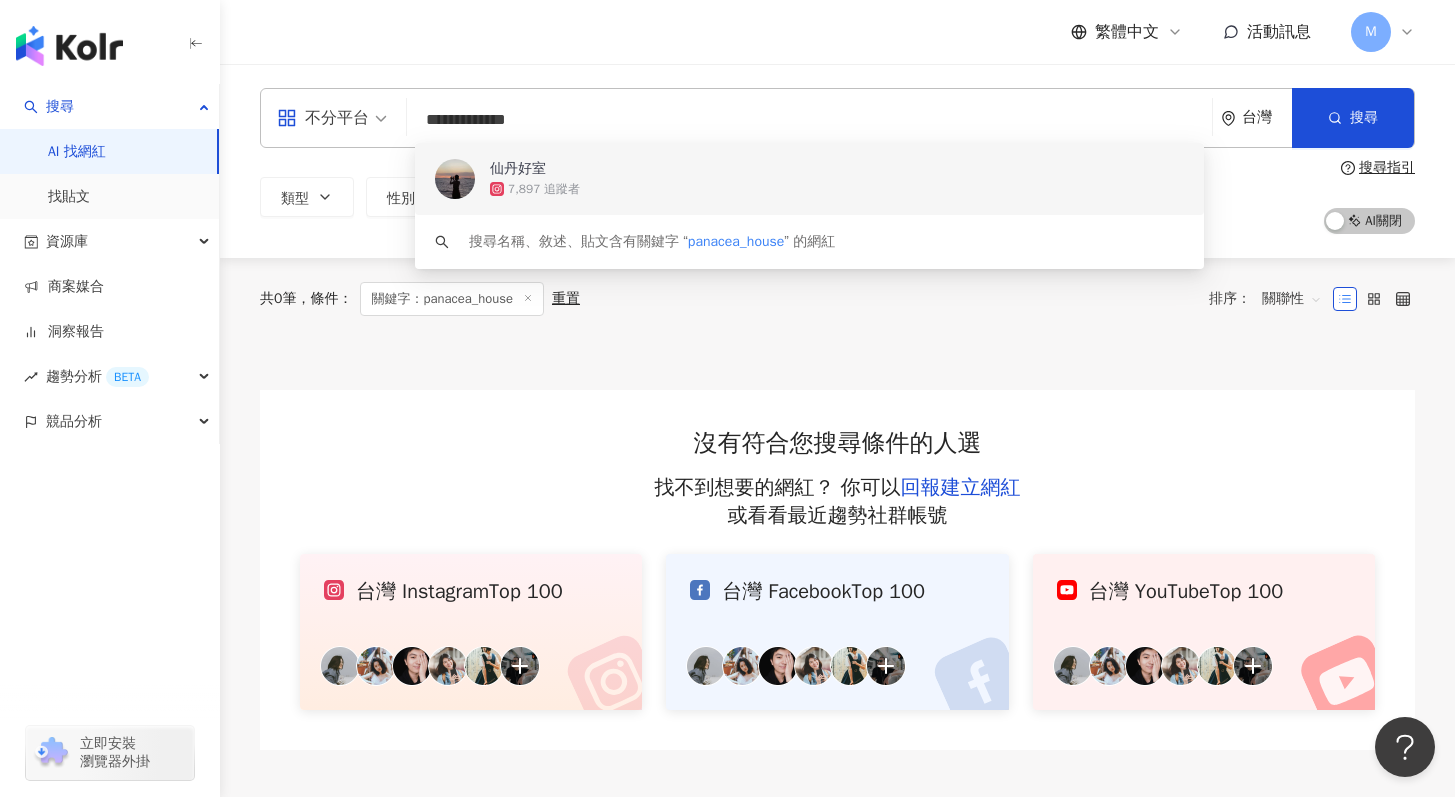 click on "7,897   追蹤者" at bounding box center [837, 189] 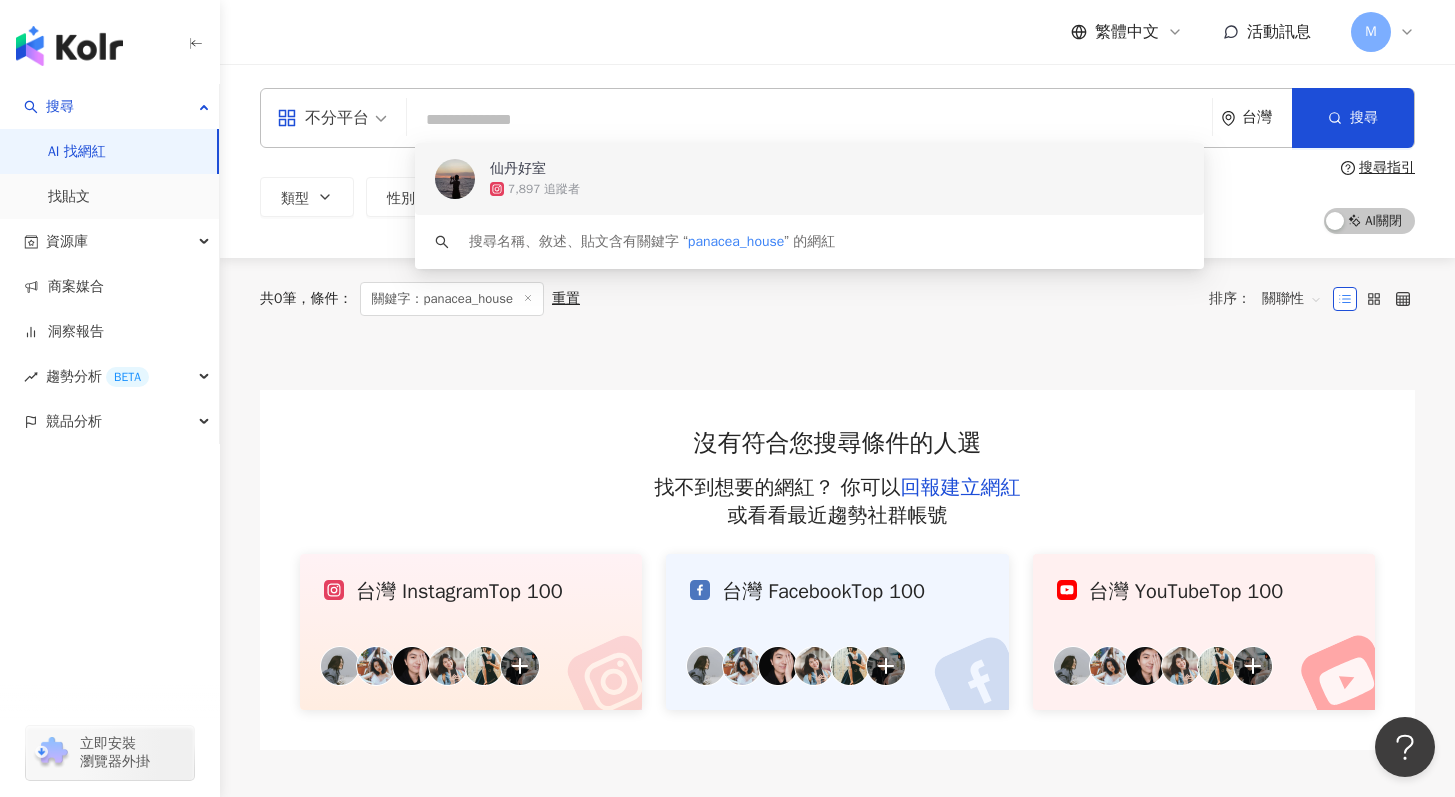 type 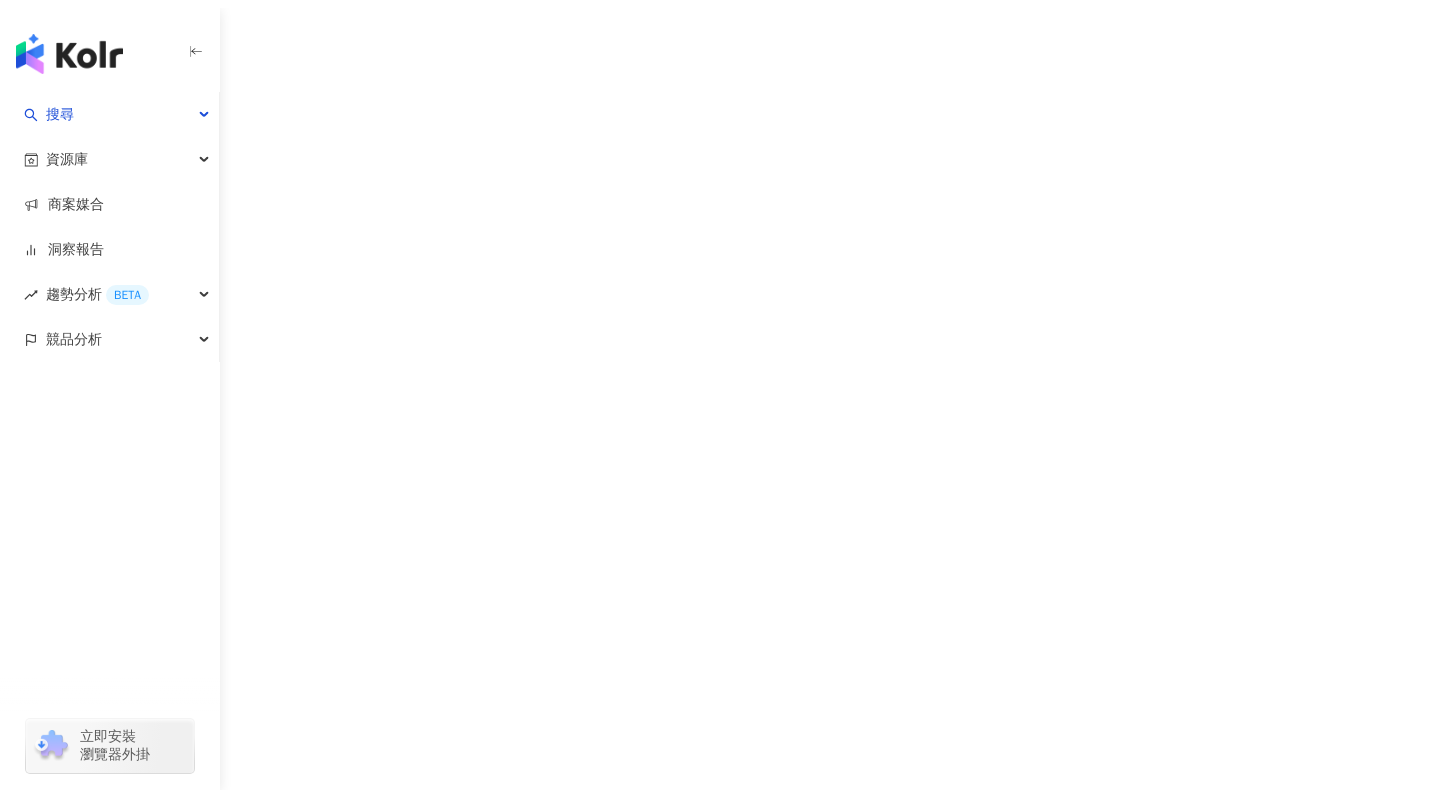 scroll, scrollTop: 0, scrollLeft: 0, axis: both 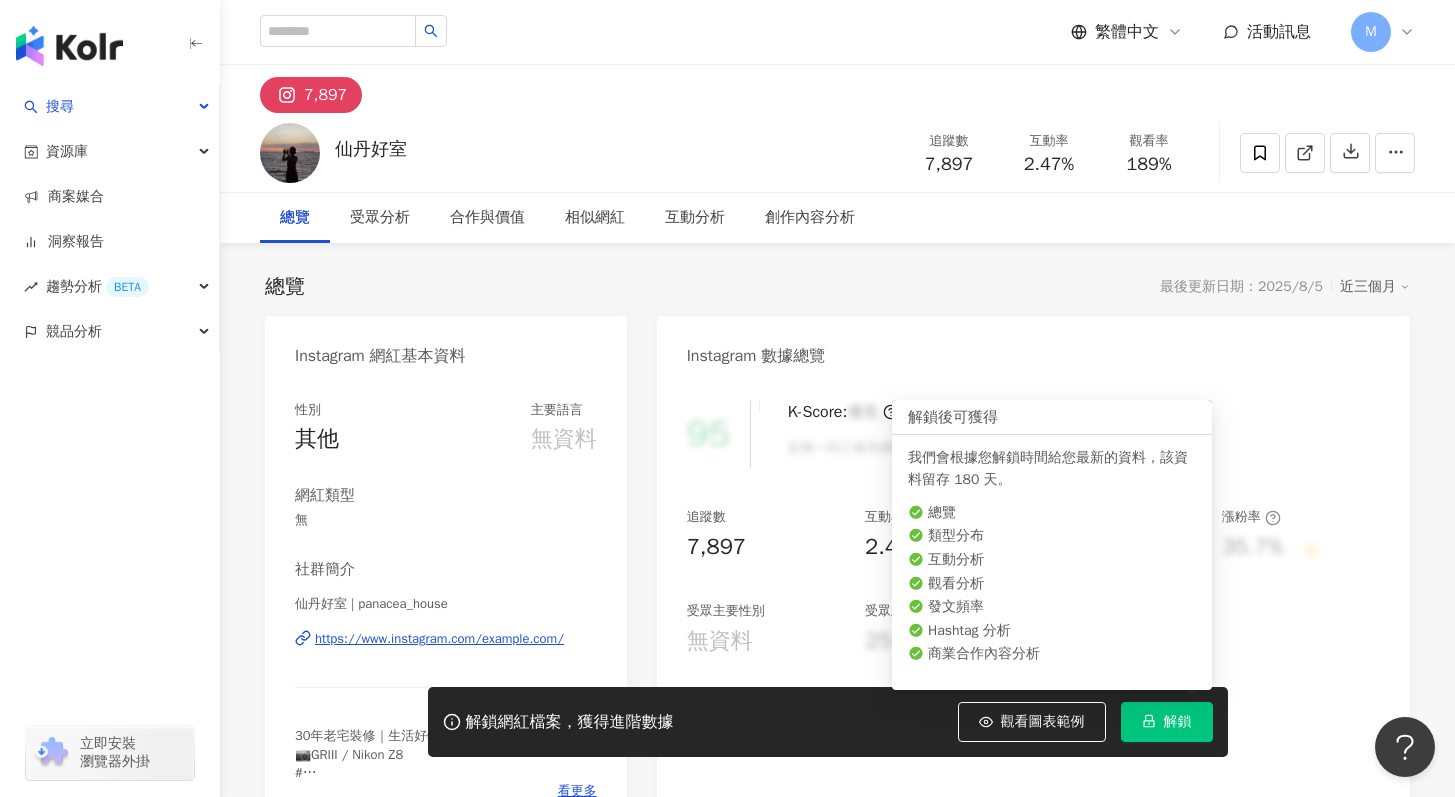 click on "解鎖" at bounding box center [1178, 722] 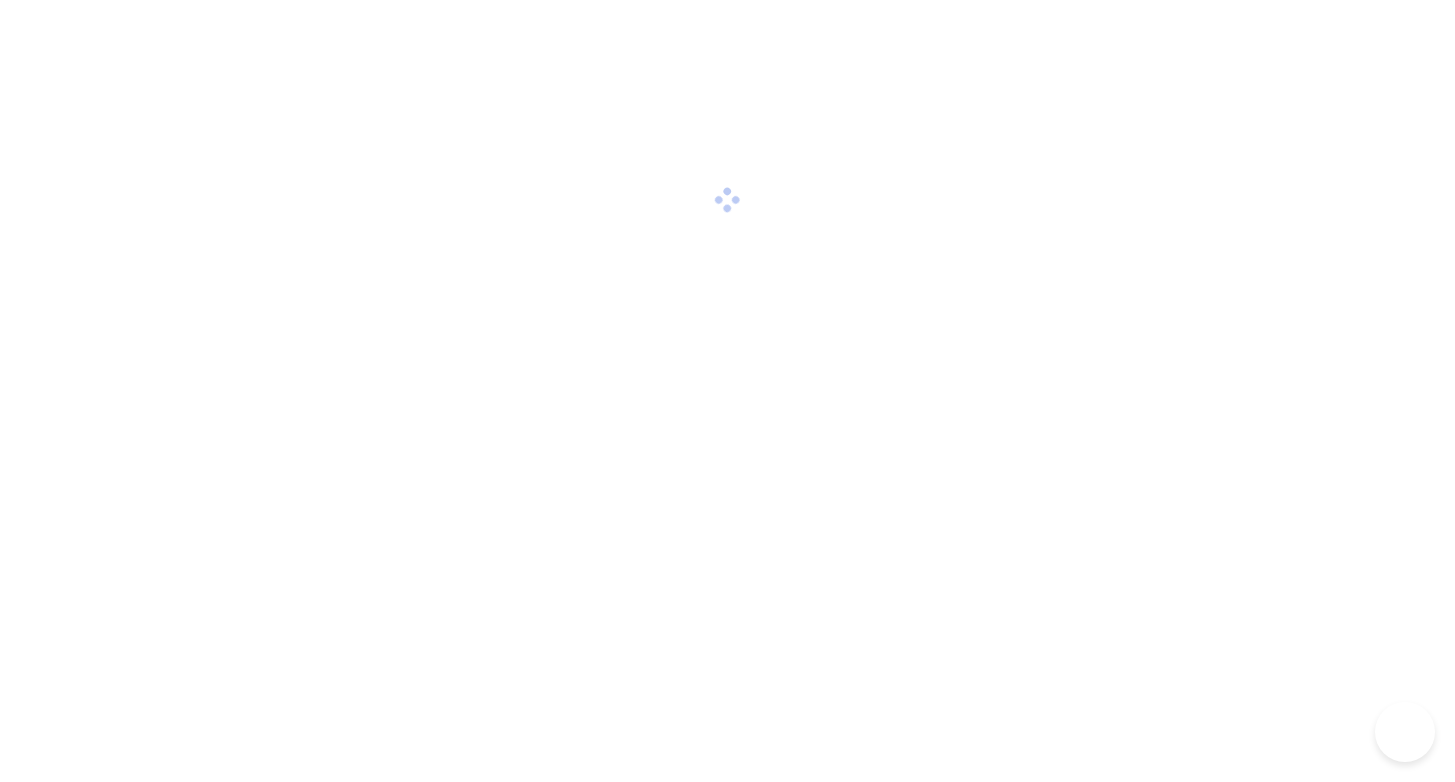 scroll, scrollTop: 0, scrollLeft: 0, axis: both 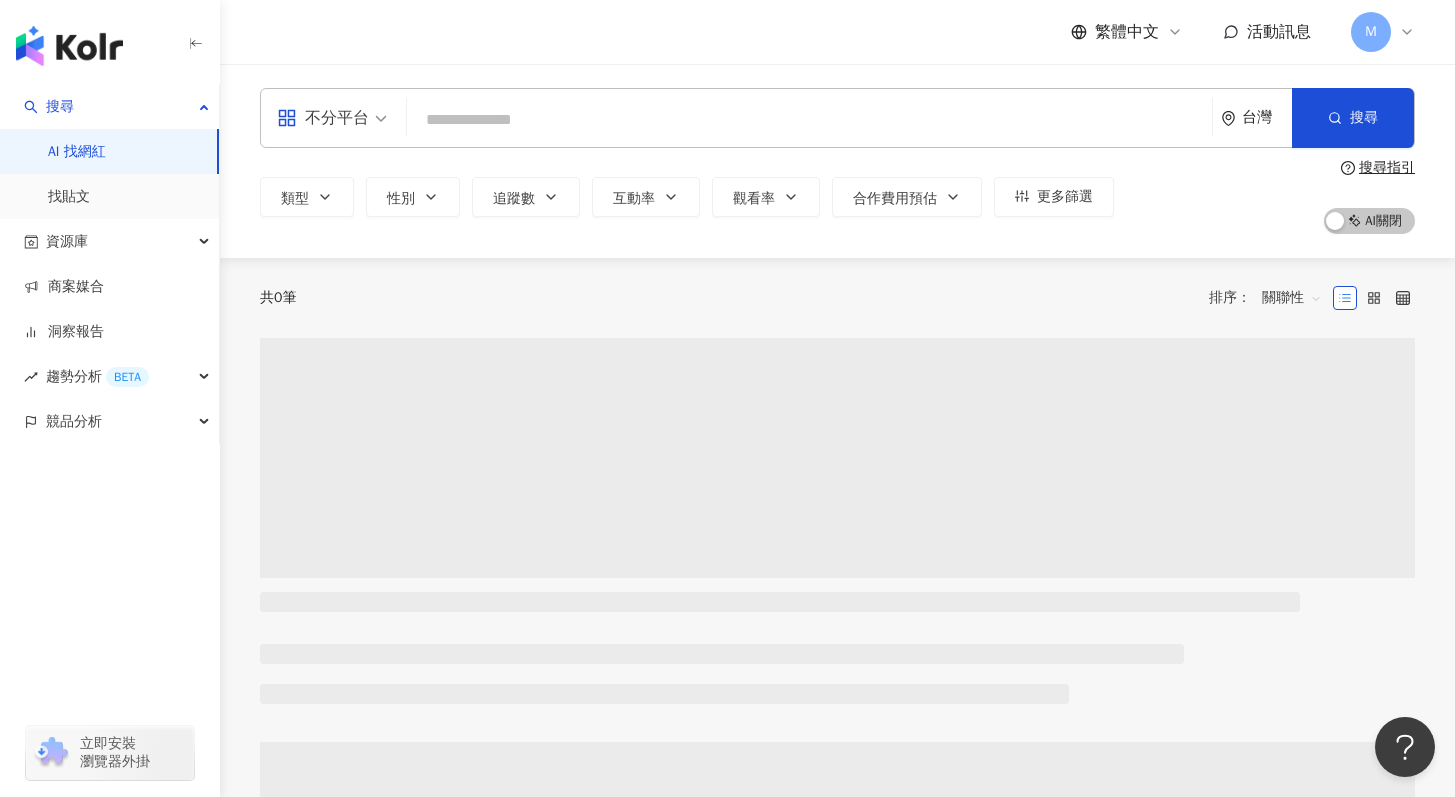 click at bounding box center [809, 120] 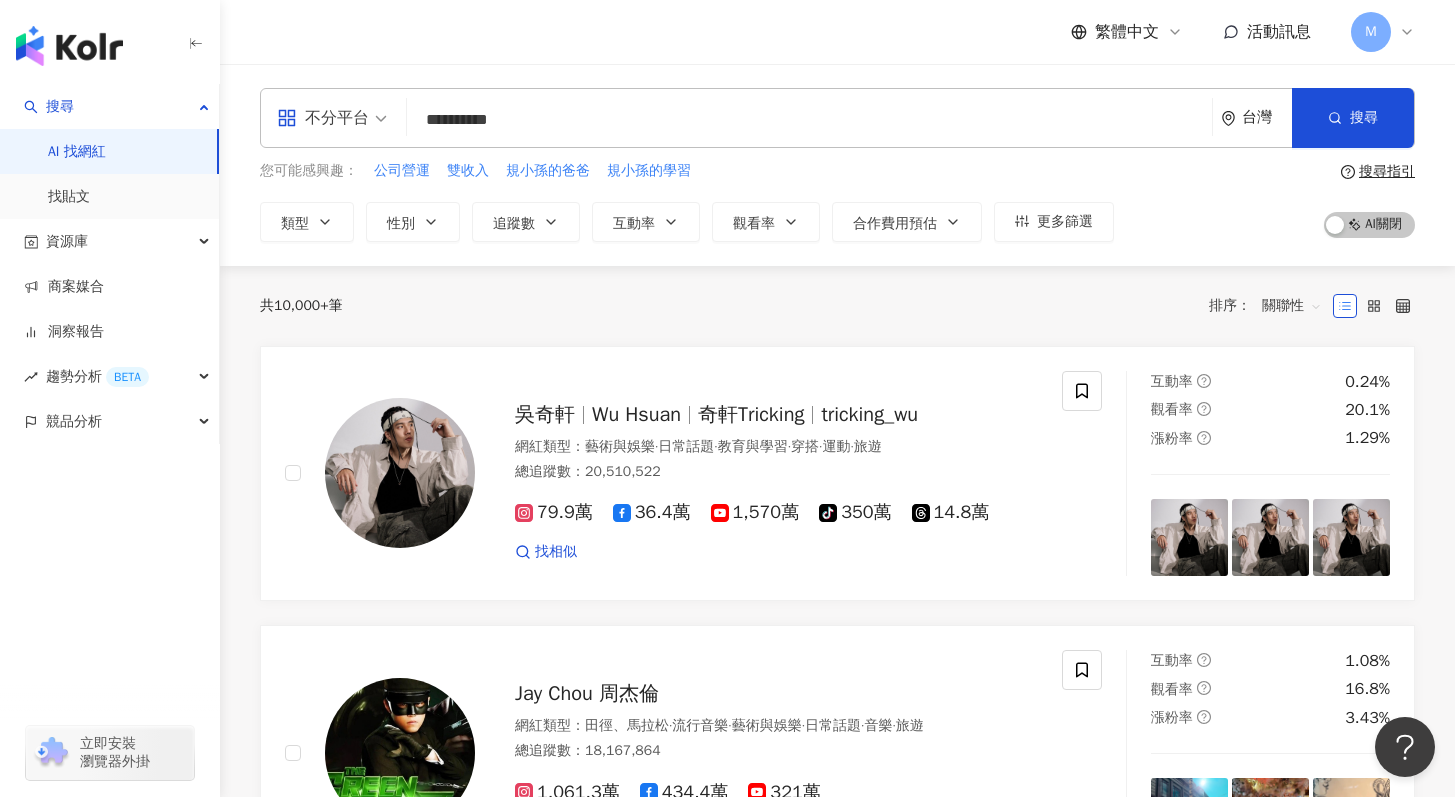 type on "**********" 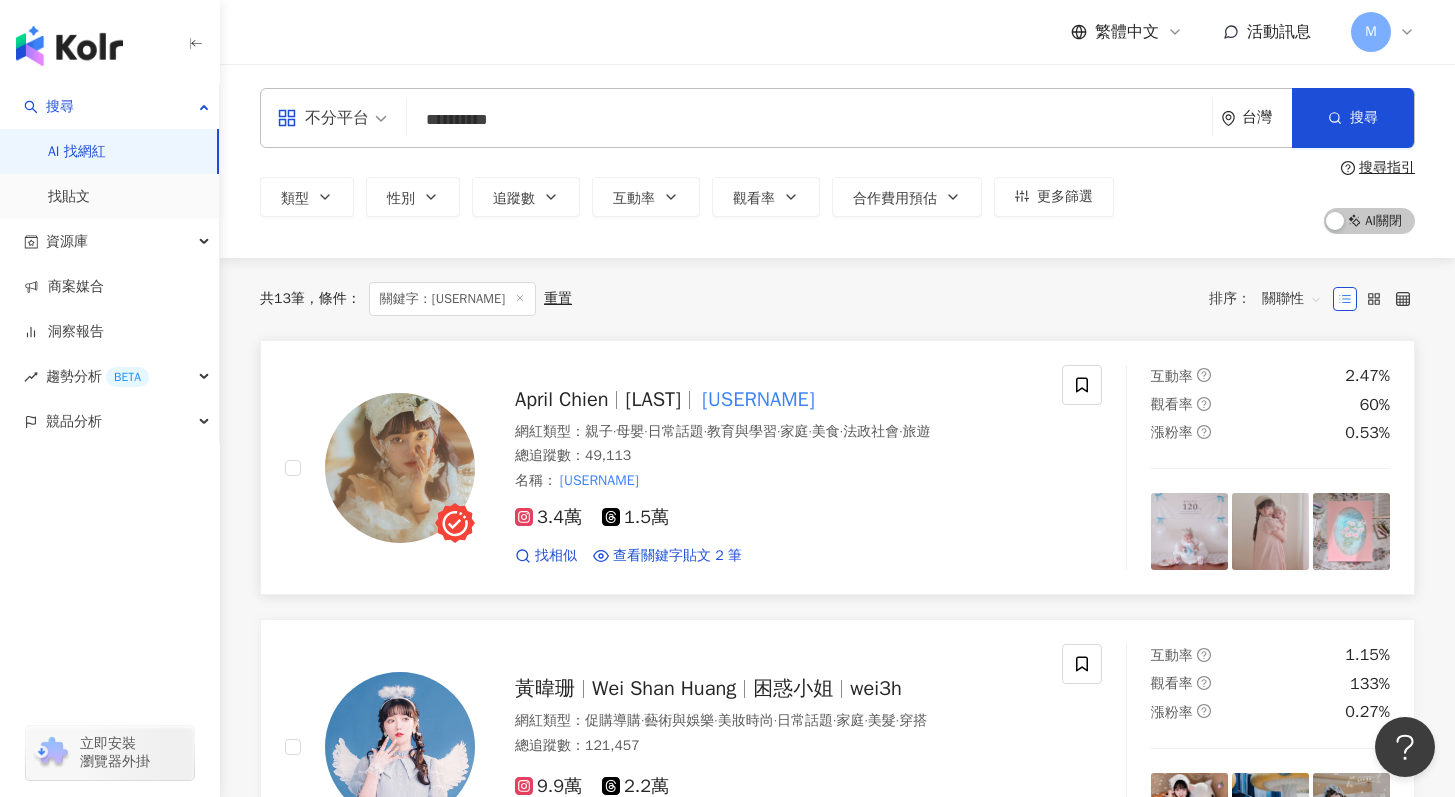 click on "[LAST]" at bounding box center (653, 399) 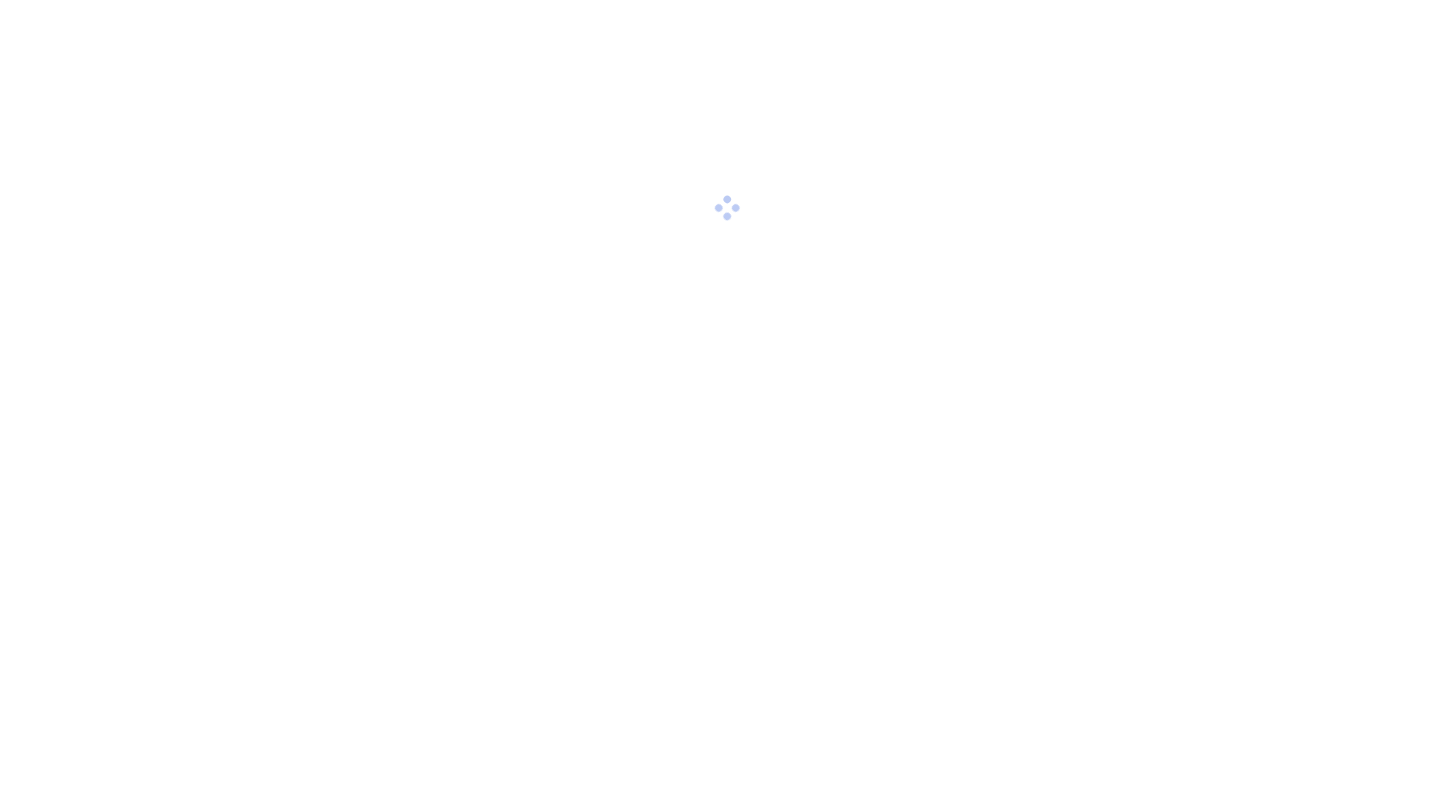 scroll, scrollTop: 0, scrollLeft: 0, axis: both 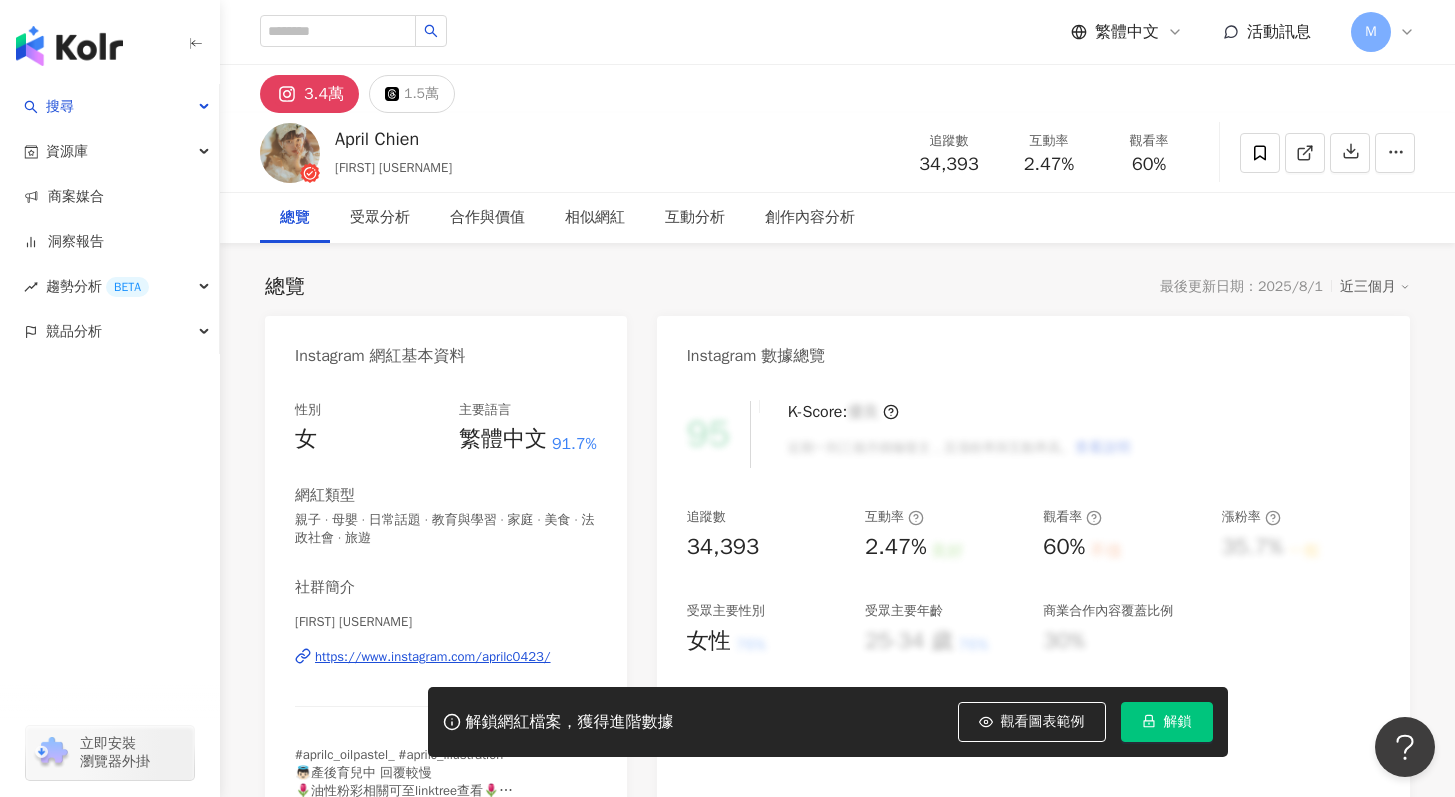 click 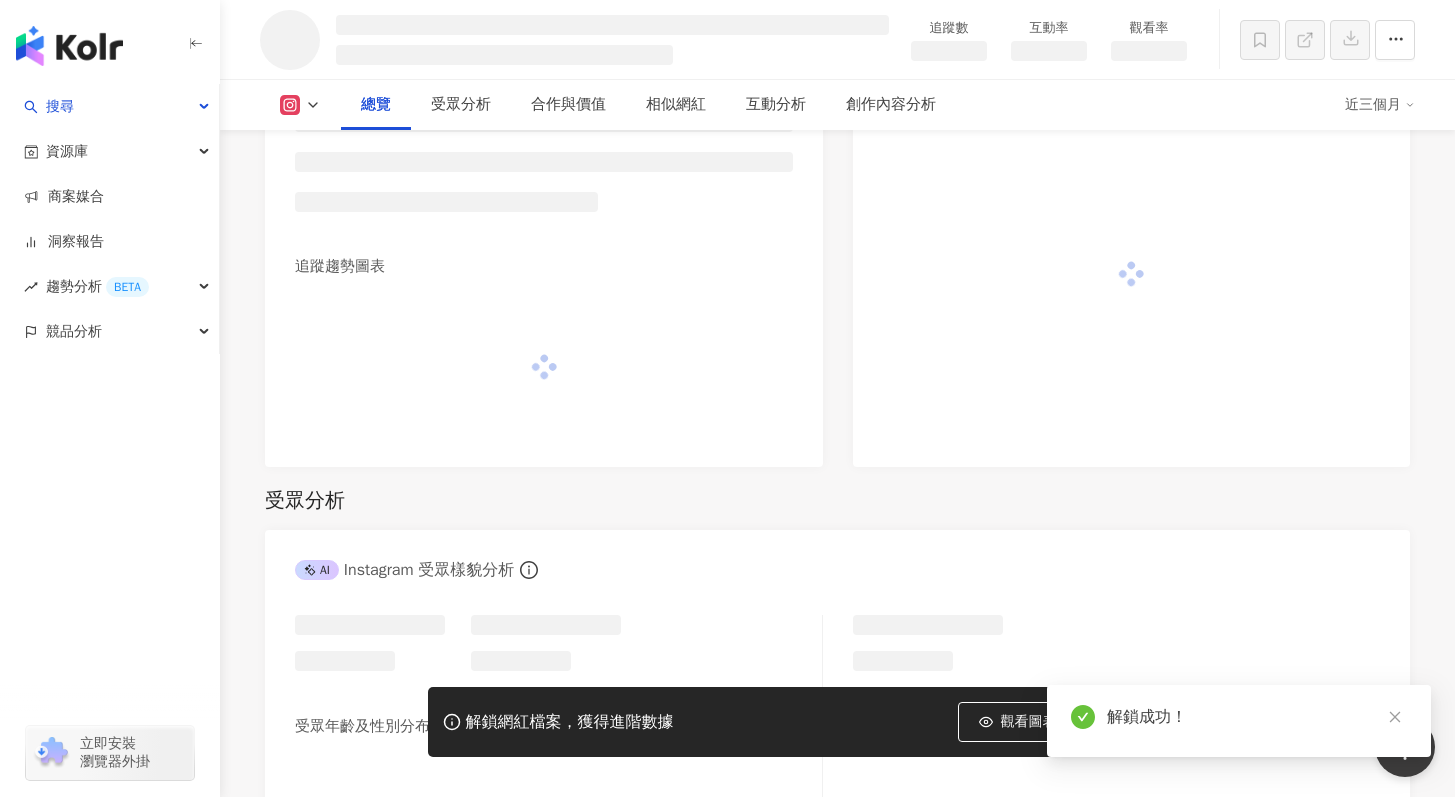 scroll, scrollTop: 1166, scrollLeft: 0, axis: vertical 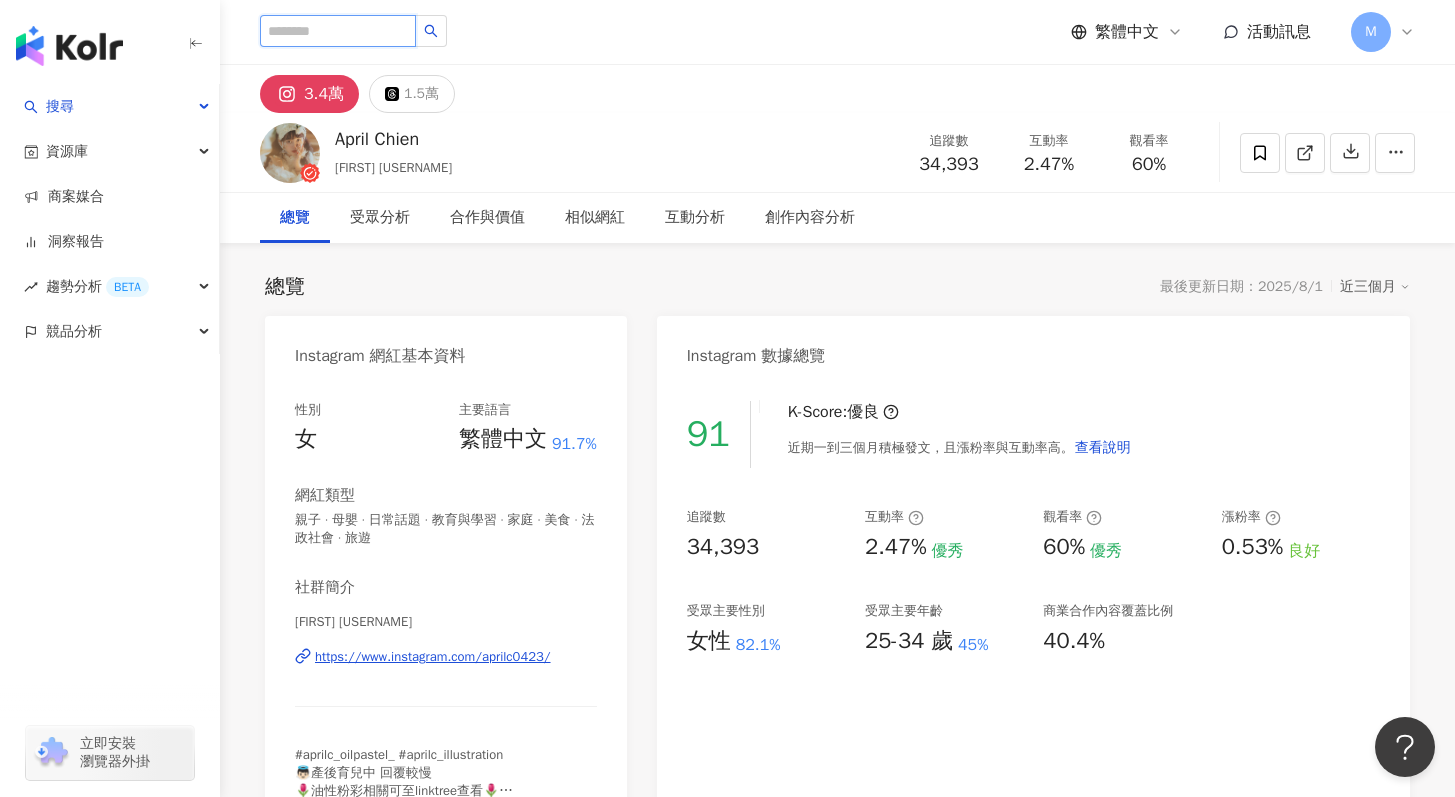 click at bounding box center [338, 31] 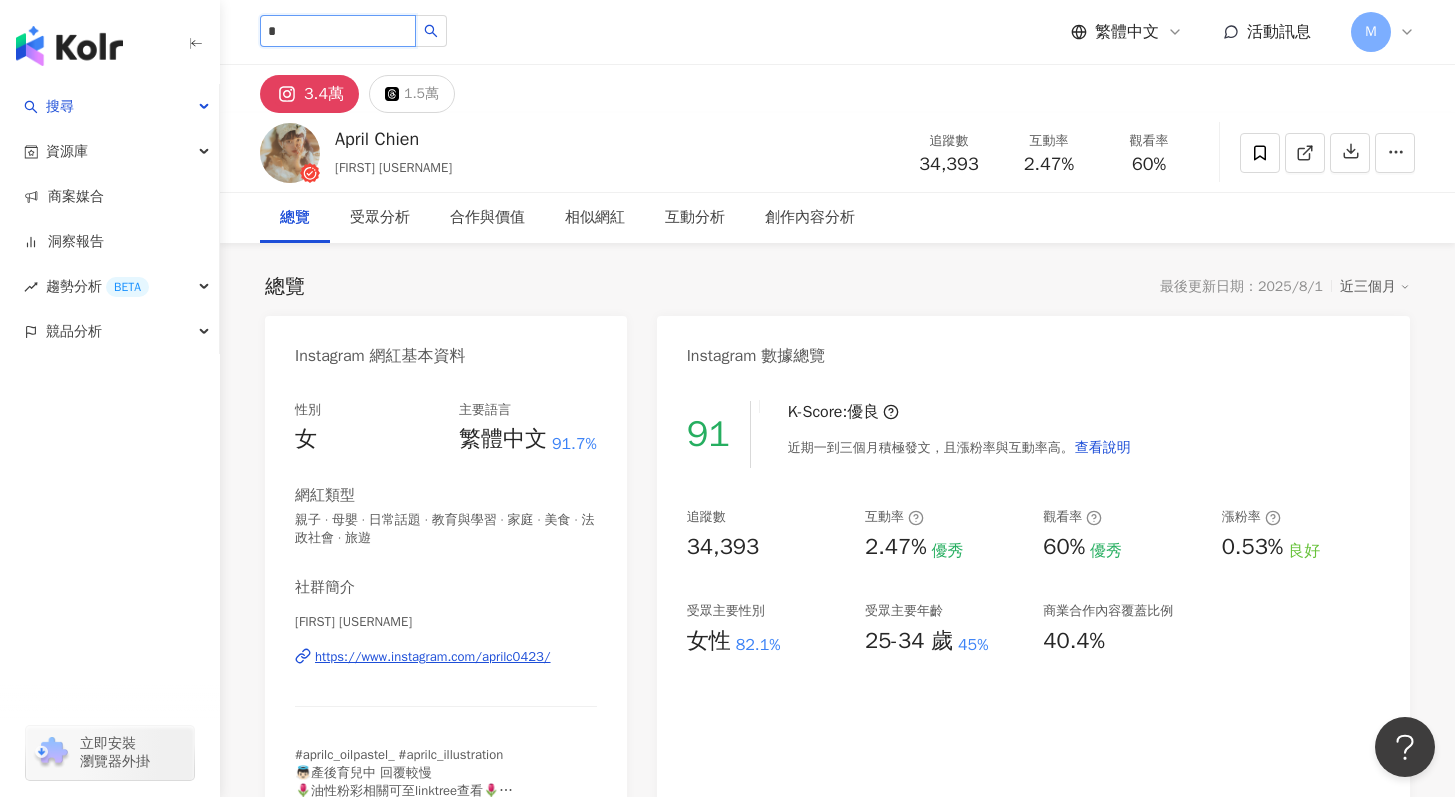click on "*" at bounding box center [338, 31] 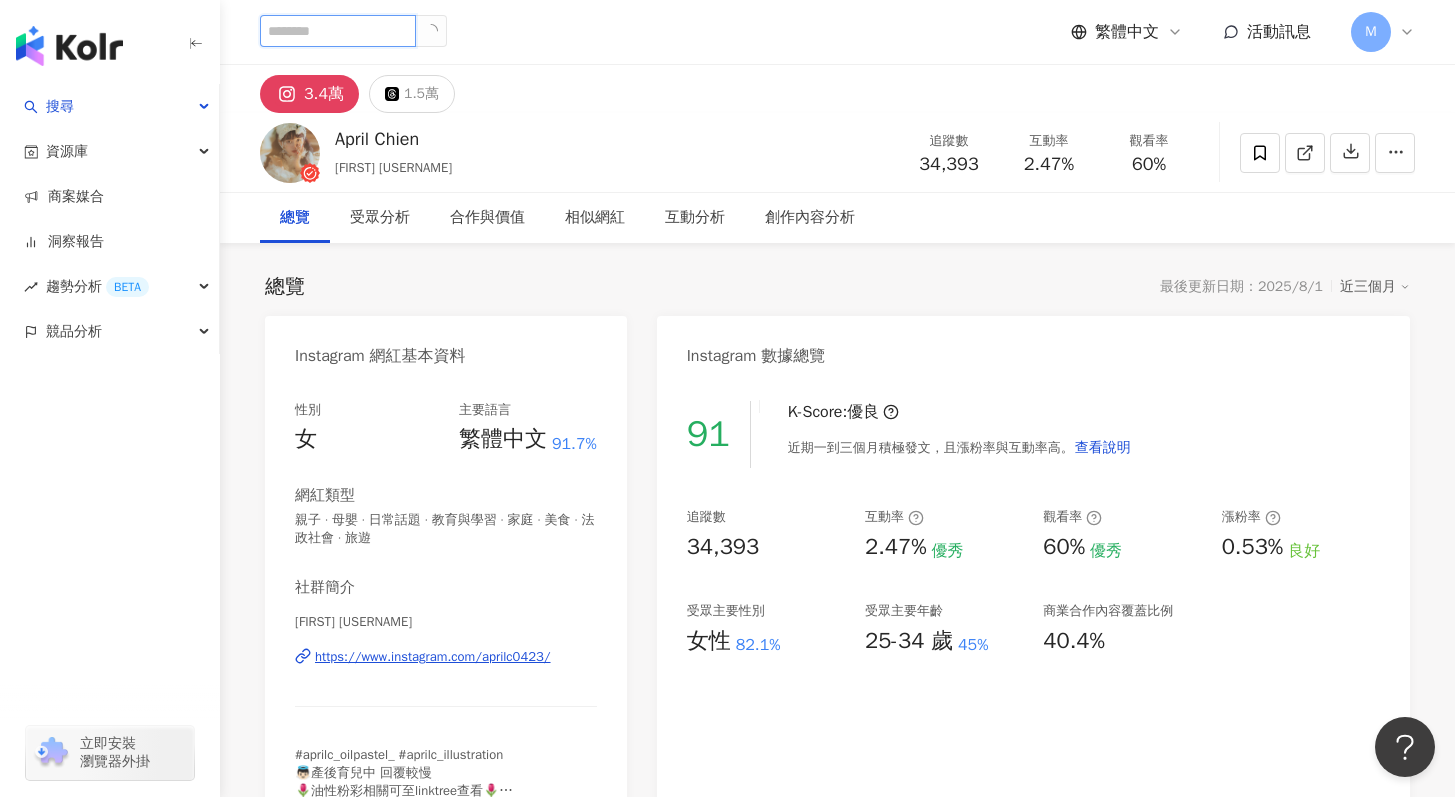paste on "**********" 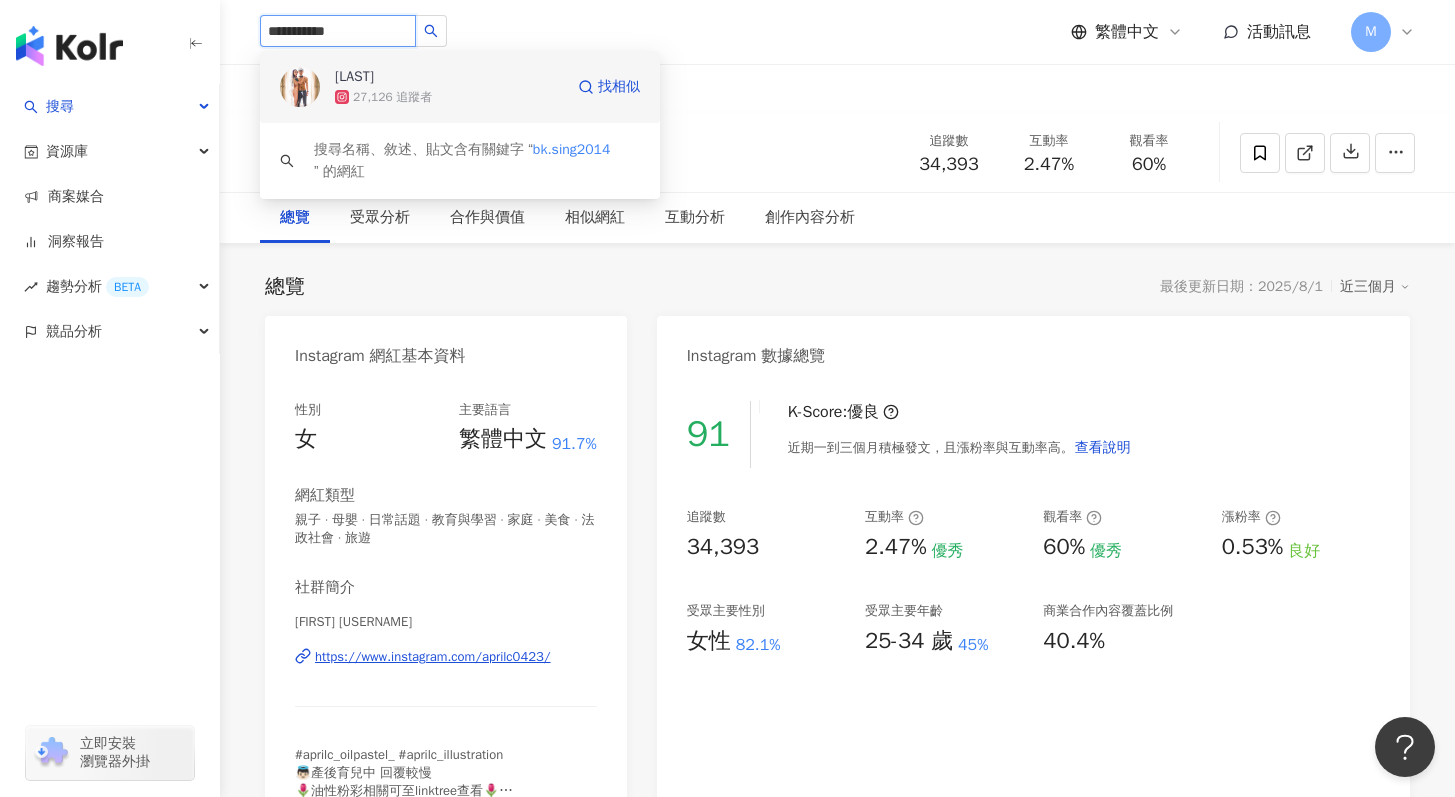 click on "27,126   追蹤者" at bounding box center [392, 97] 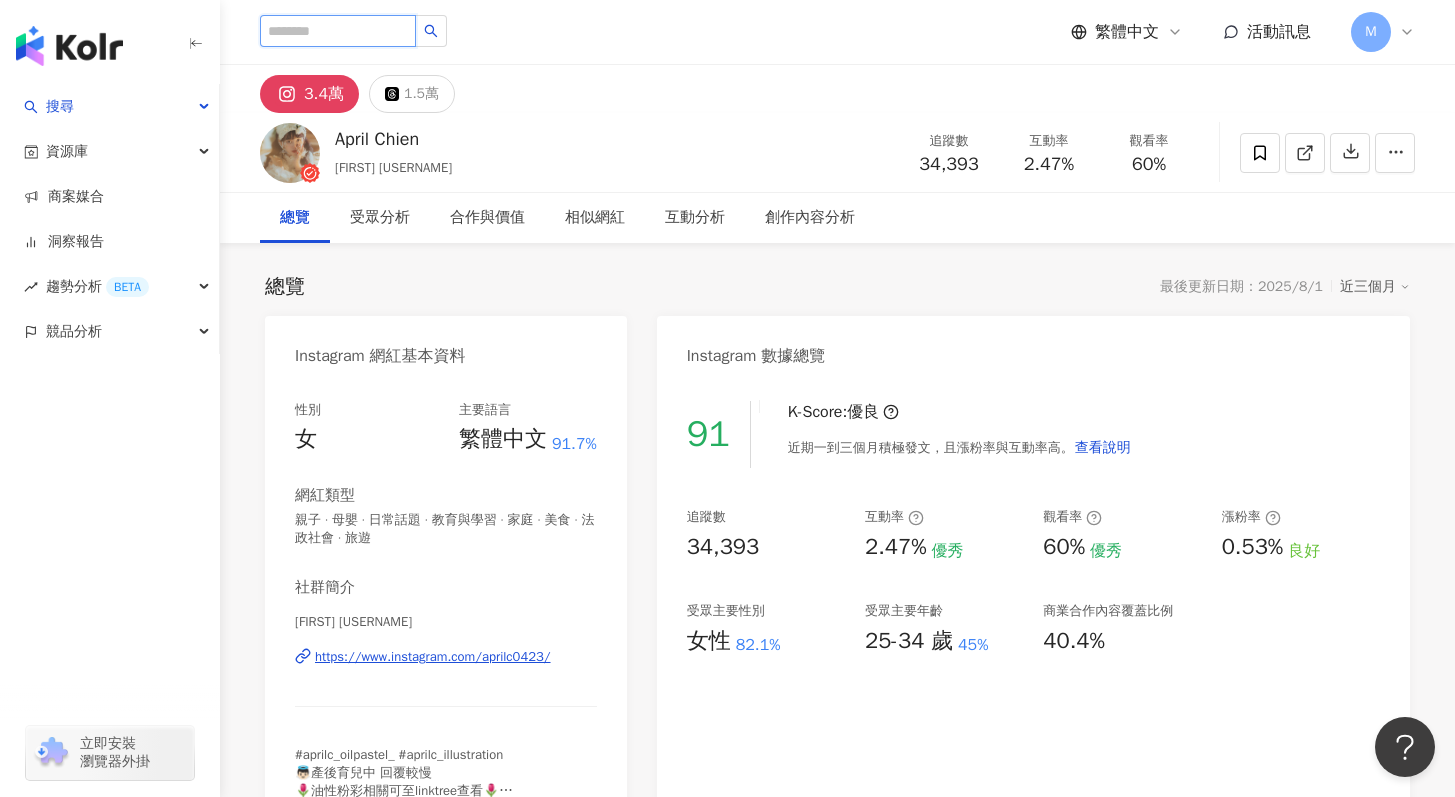 click at bounding box center (338, 31) 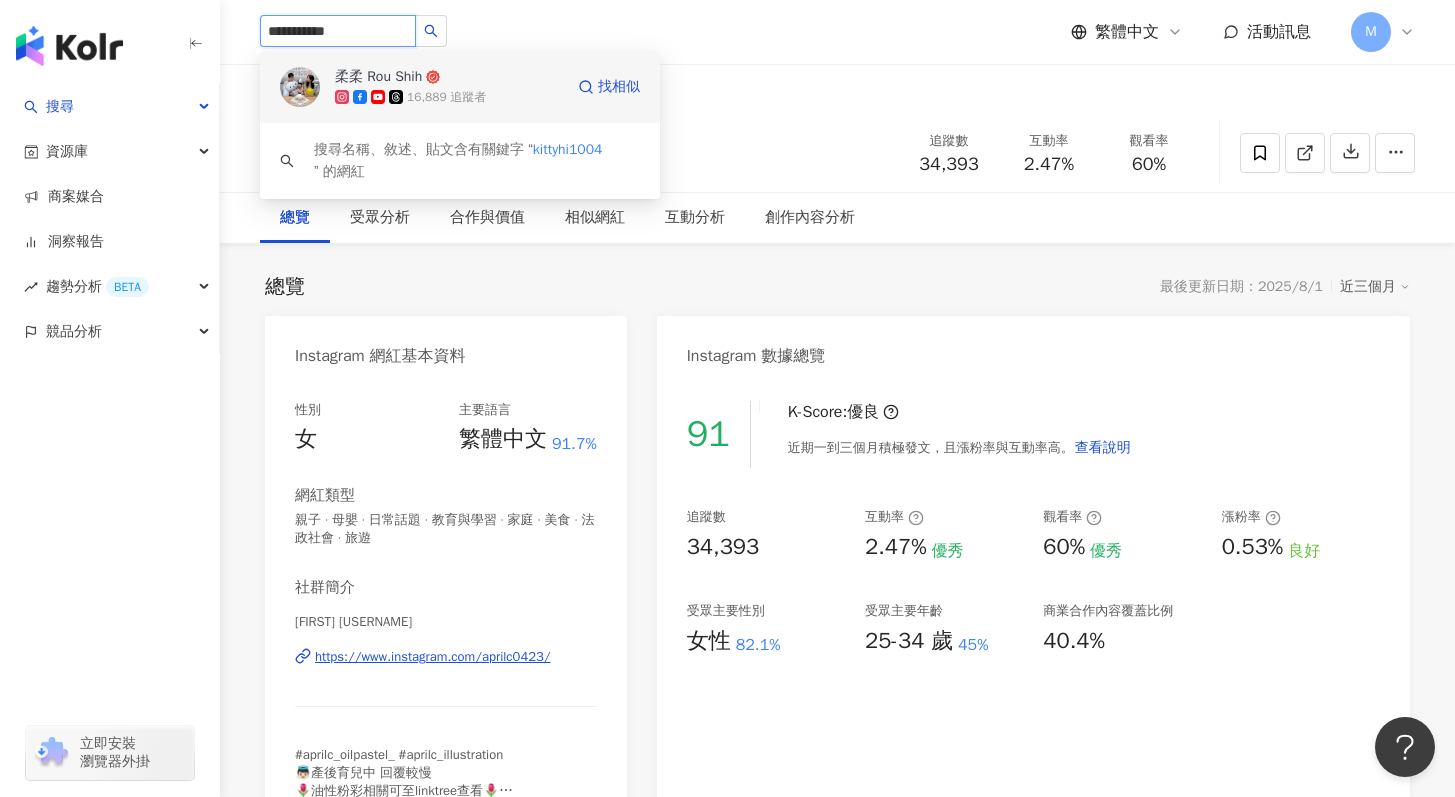 click 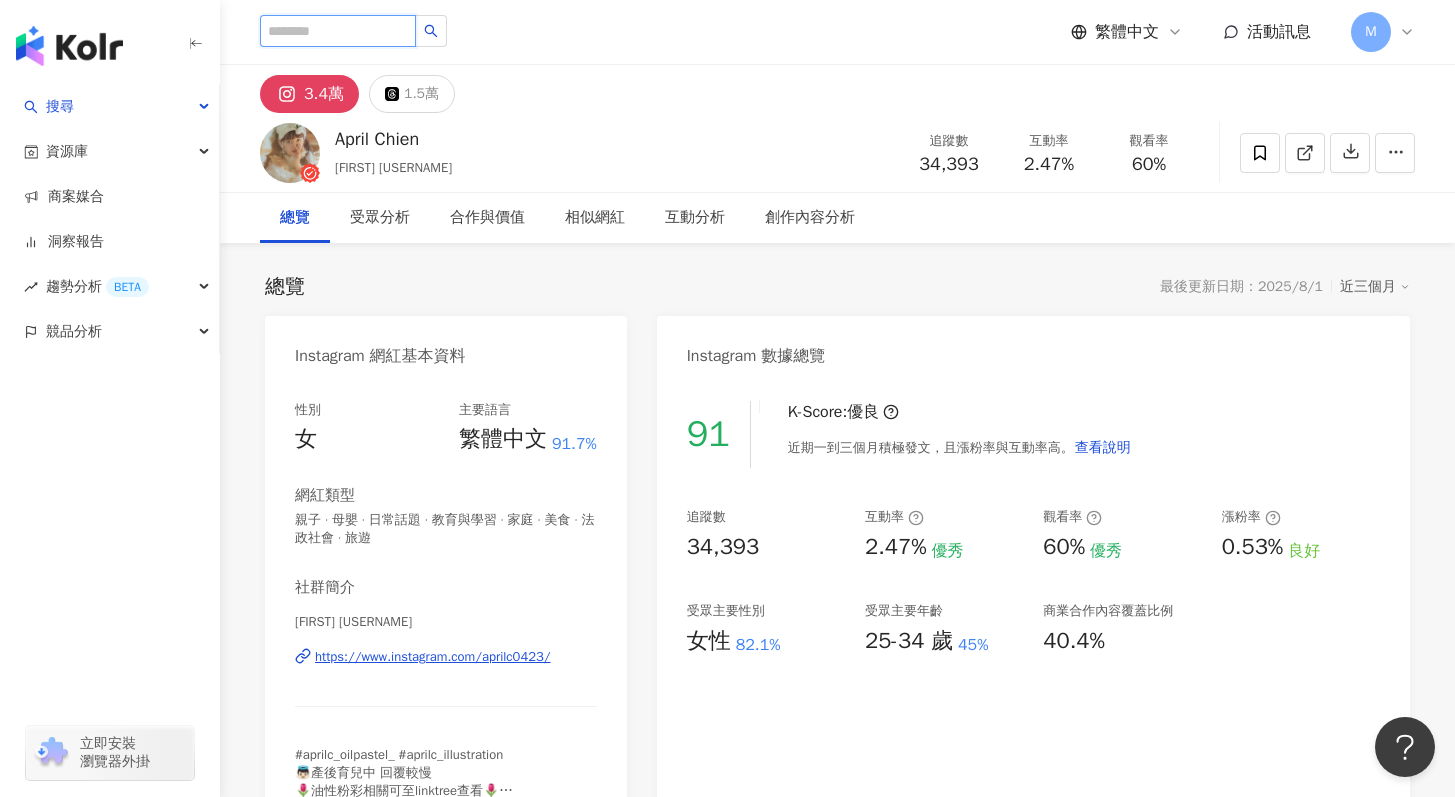 click at bounding box center [338, 31] 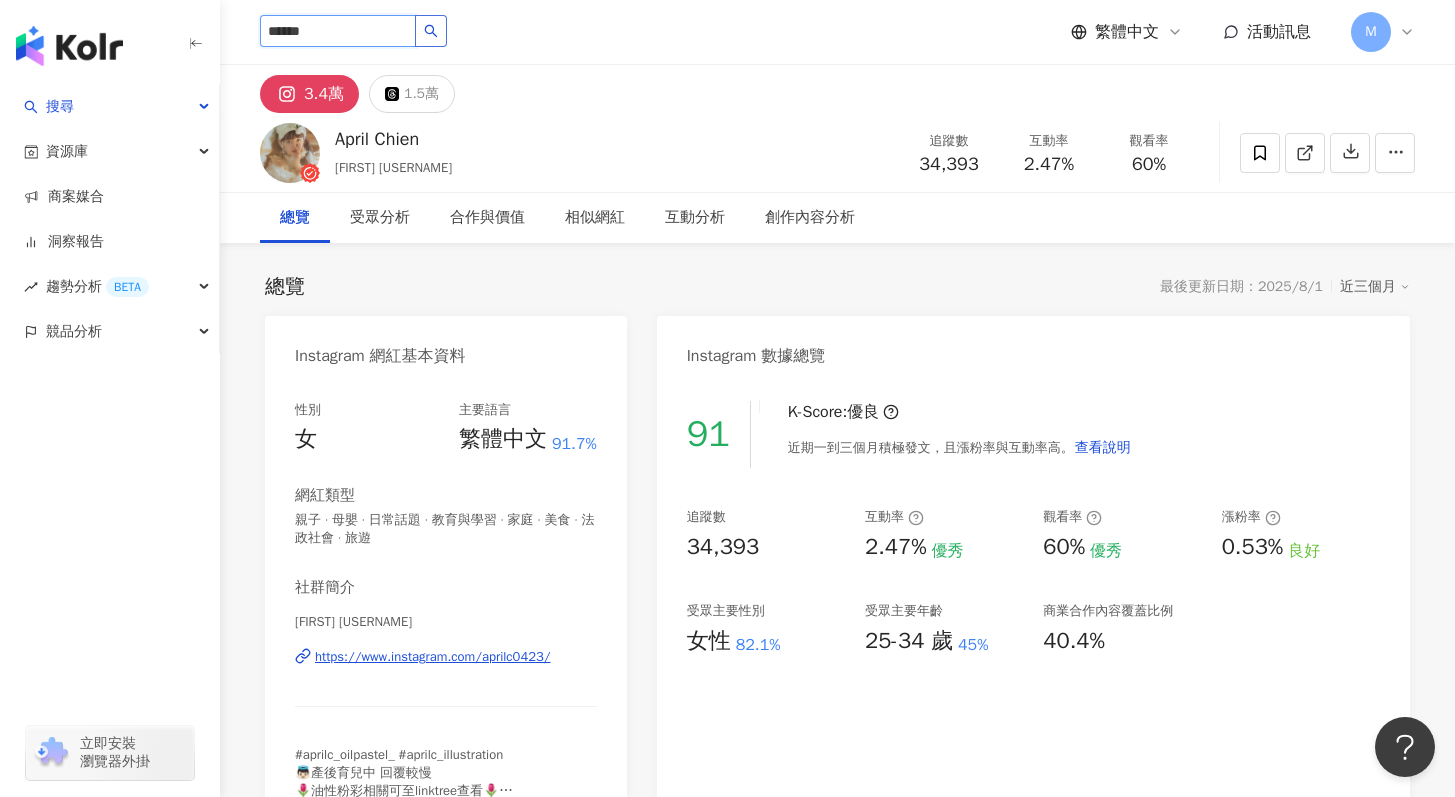 click 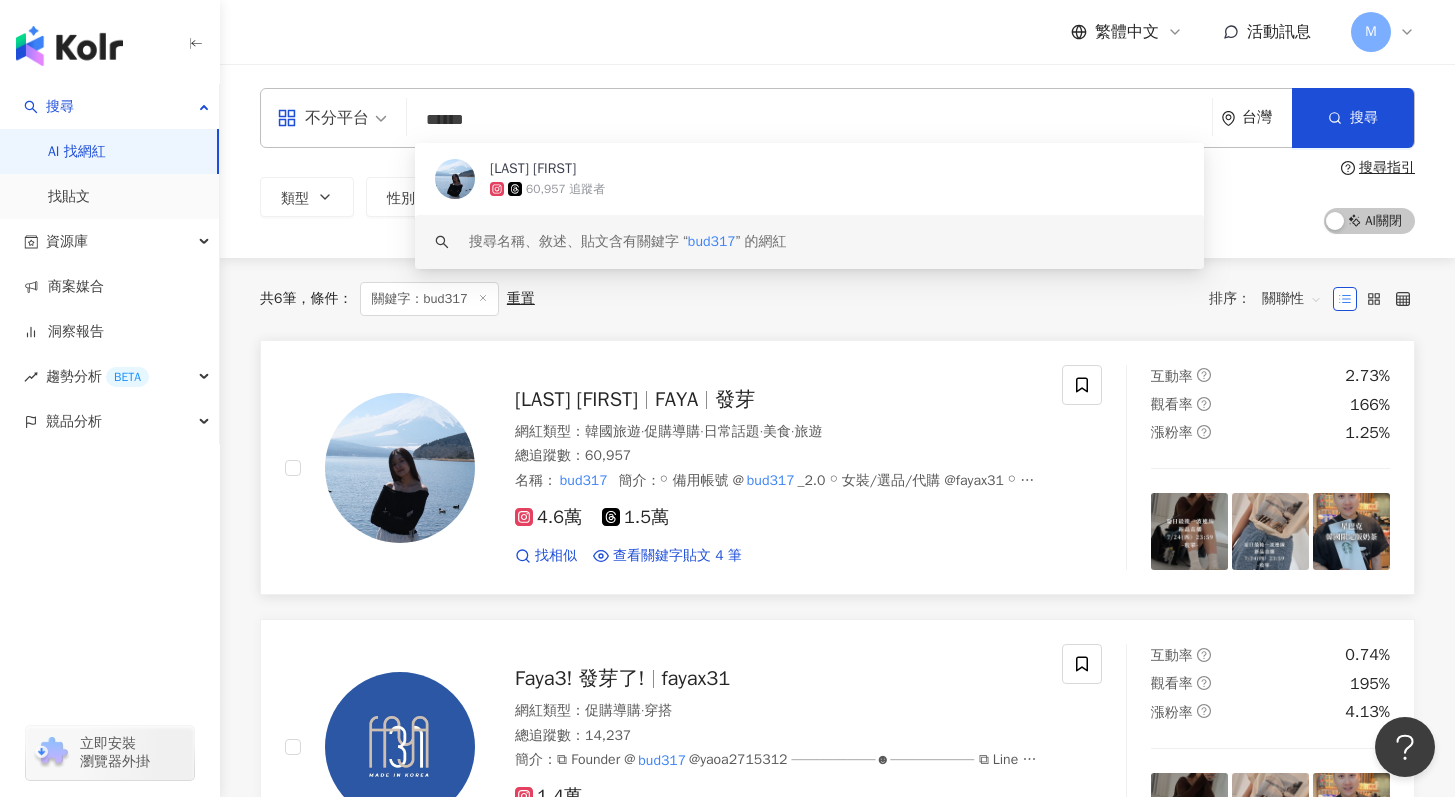 click on "Fang Yi Lu FAYA 發芽 網紅類型 ： 韓國旅遊  ·  促購導購  ·  日常話題  ·  美食  ·  旅遊 總追蹤數 ： 60,957 名稱 ： bud317 簡介 ：  ⚬  備用帳號 @ bud317 _2.0  ⚬  女裝/選品/代購 @fayax31  ⚬ 賣場/團購 🔗 4.6萬 1.5萬 找相似 查看關鍵字貼文 4 筆" at bounding box center (756, 468) 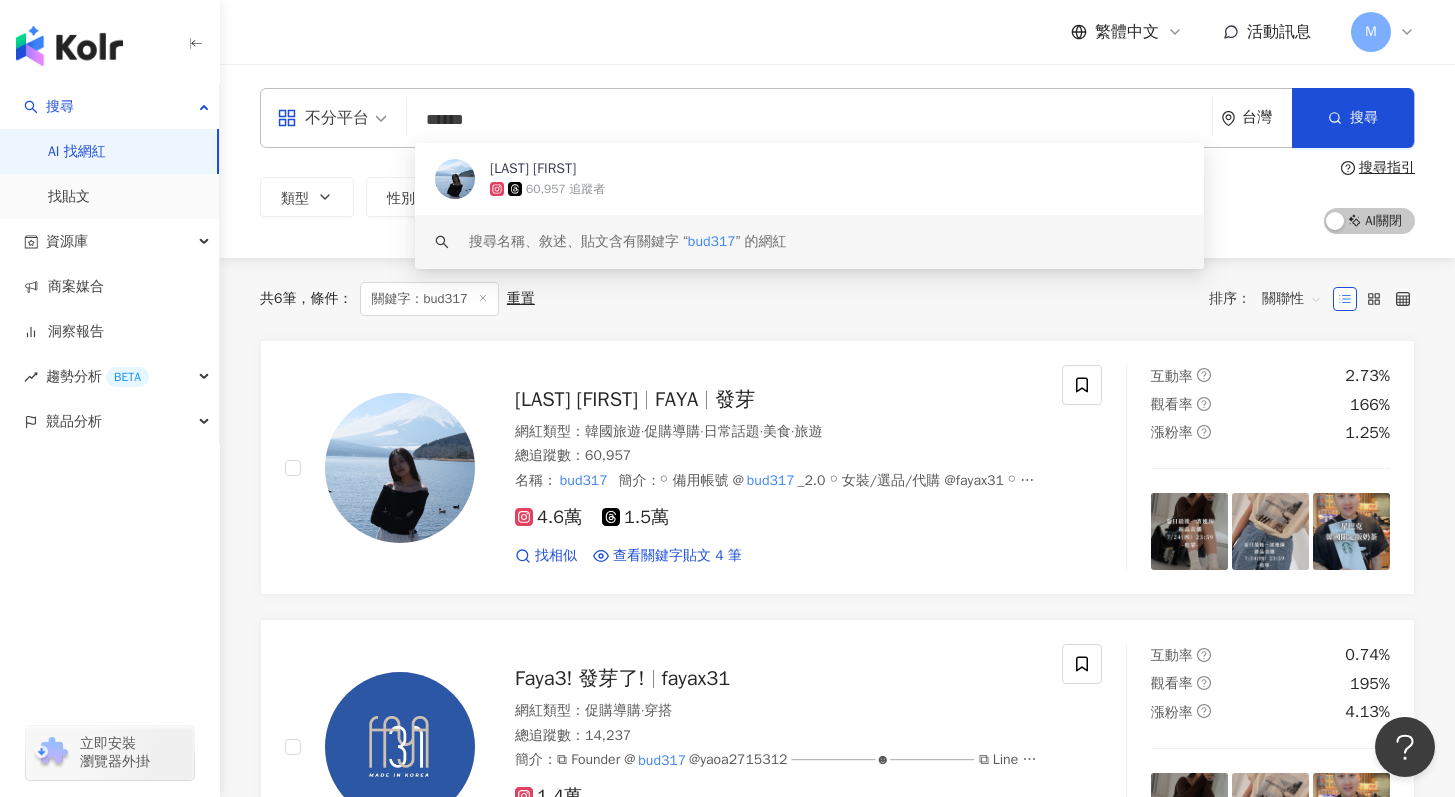 drag, startPoint x: 529, startPoint y: 117, endPoint x: 411, endPoint y: 112, distance: 118.10589 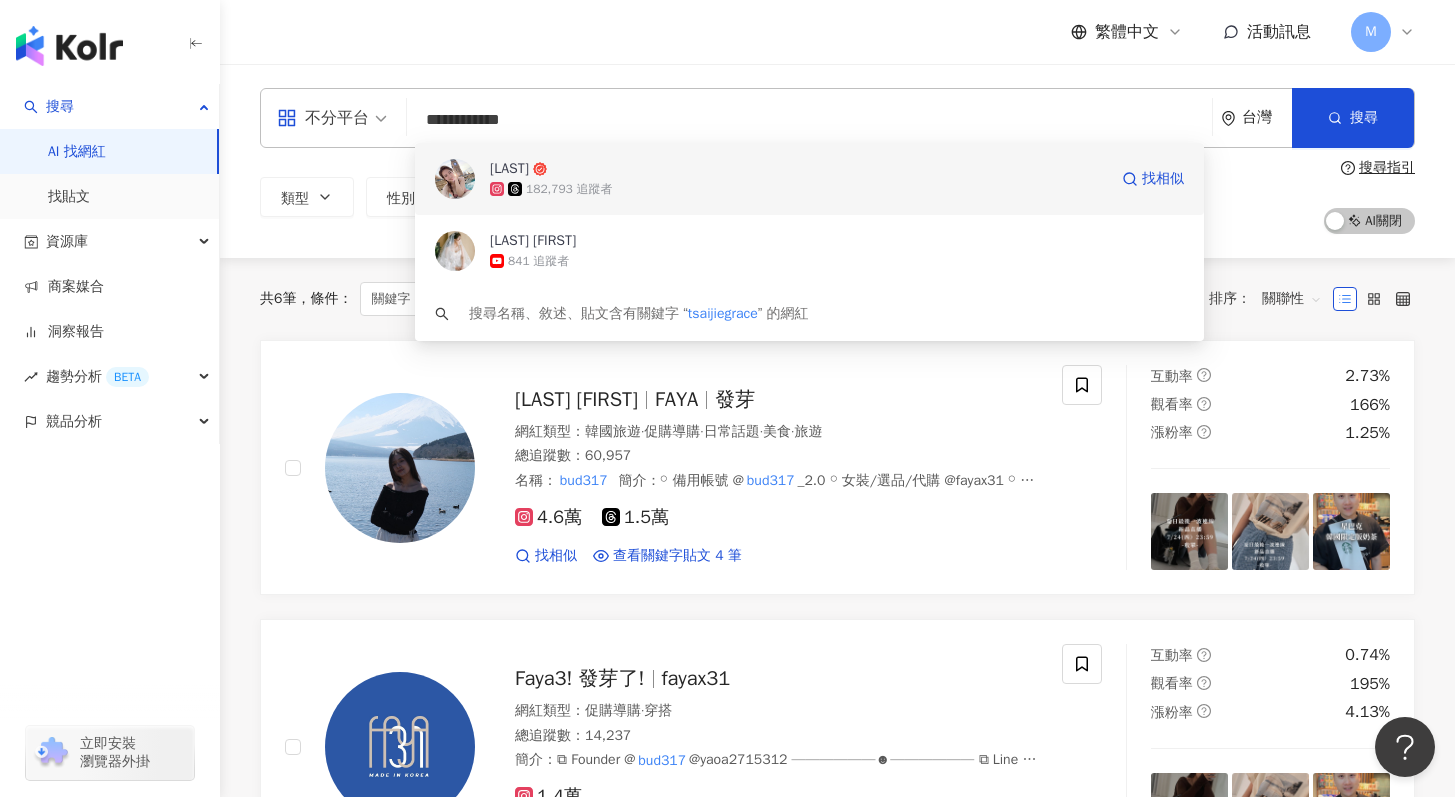 click on "葛芮絲" at bounding box center (798, 169) 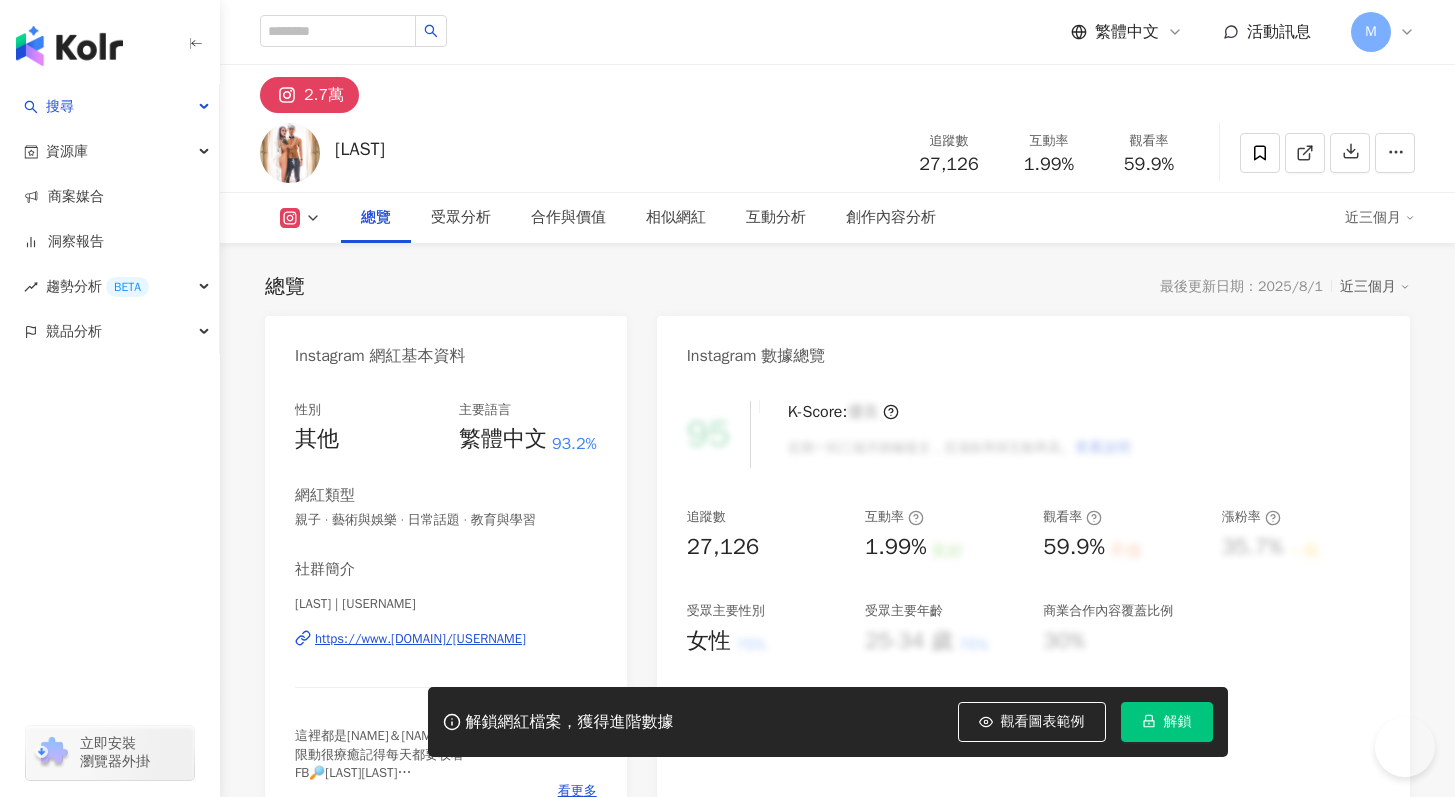 scroll, scrollTop: 0, scrollLeft: 0, axis: both 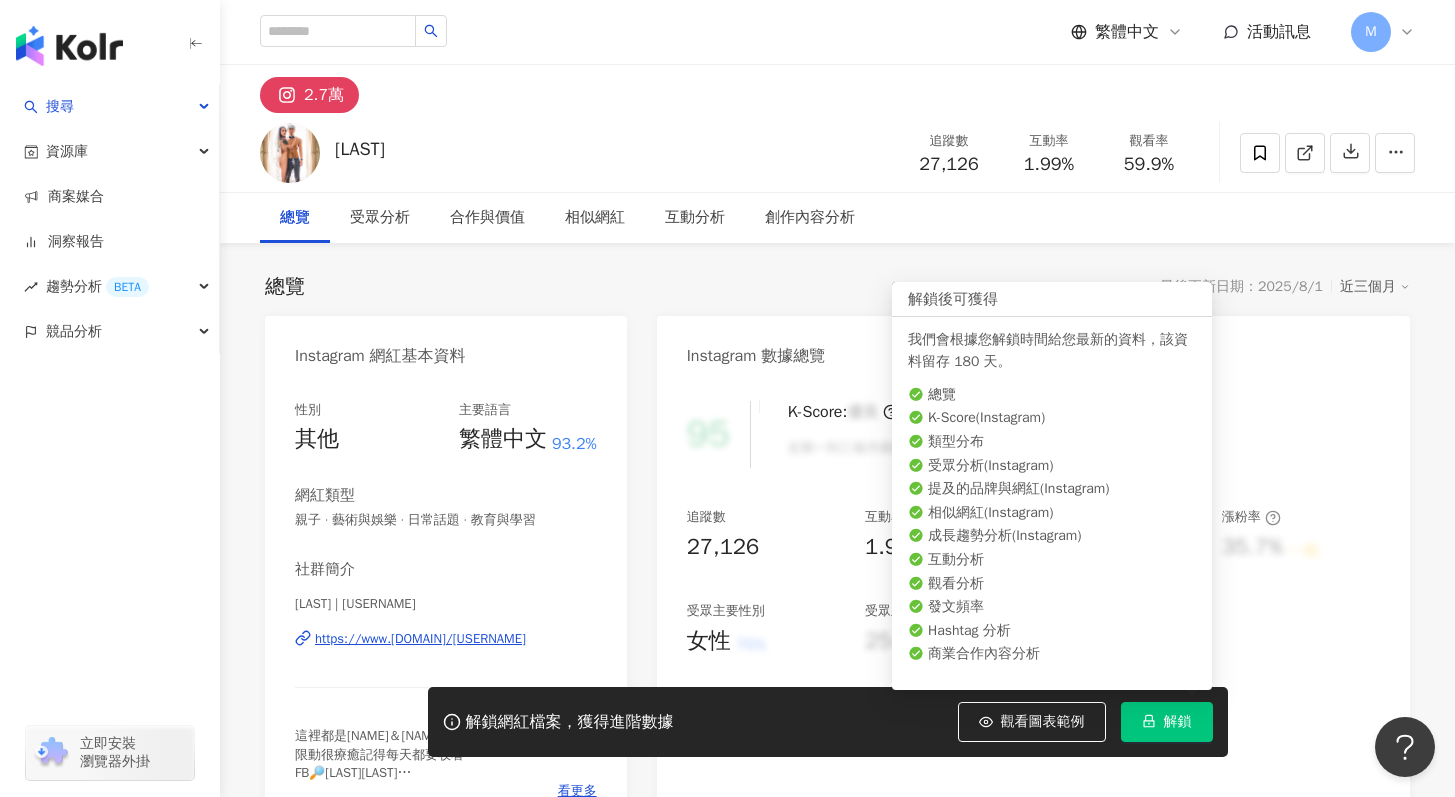 click on "解鎖" at bounding box center [1167, 722] 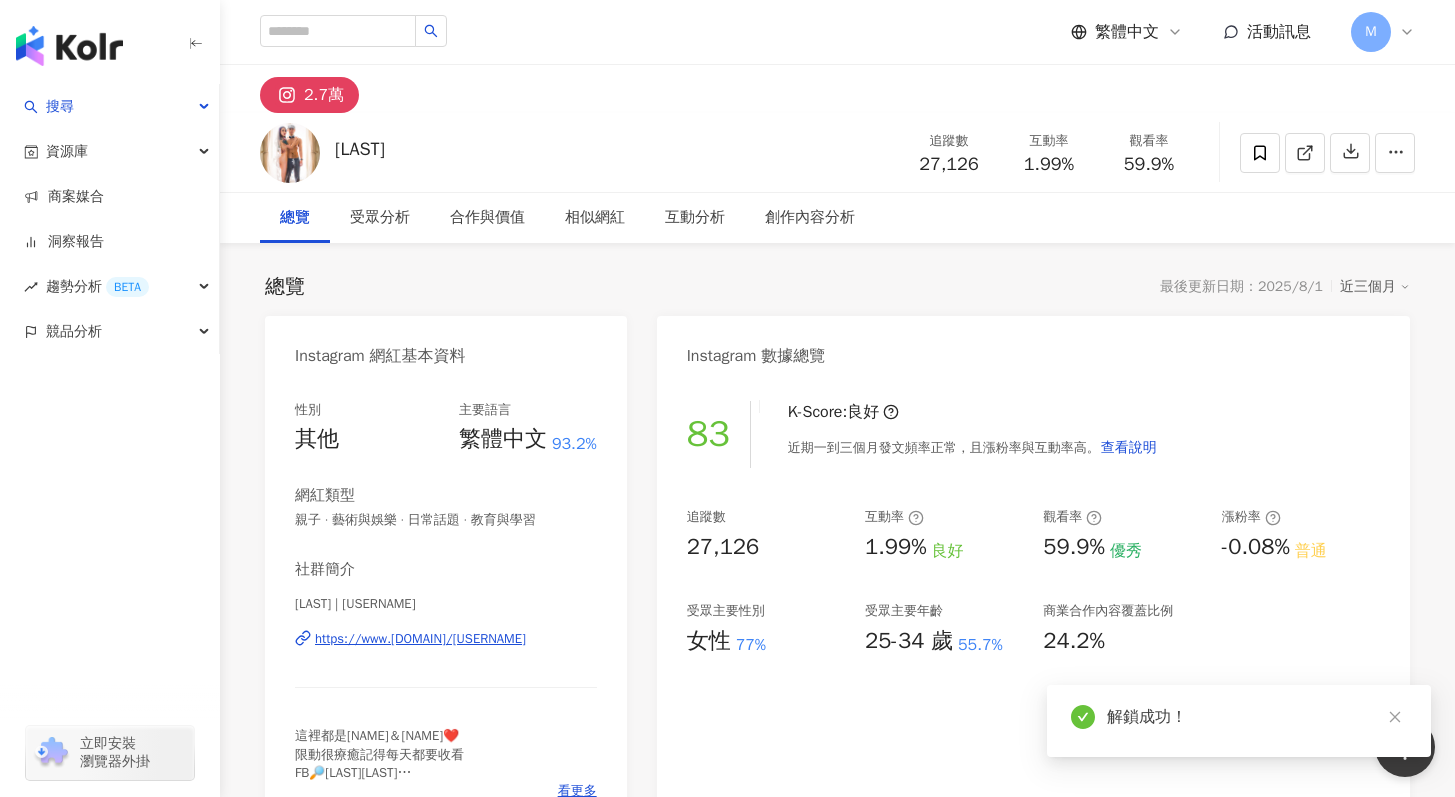 drag, startPoint x: 1395, startPoint y: 717, endPoint x: 1377, endPoint y: 717, distance: 18 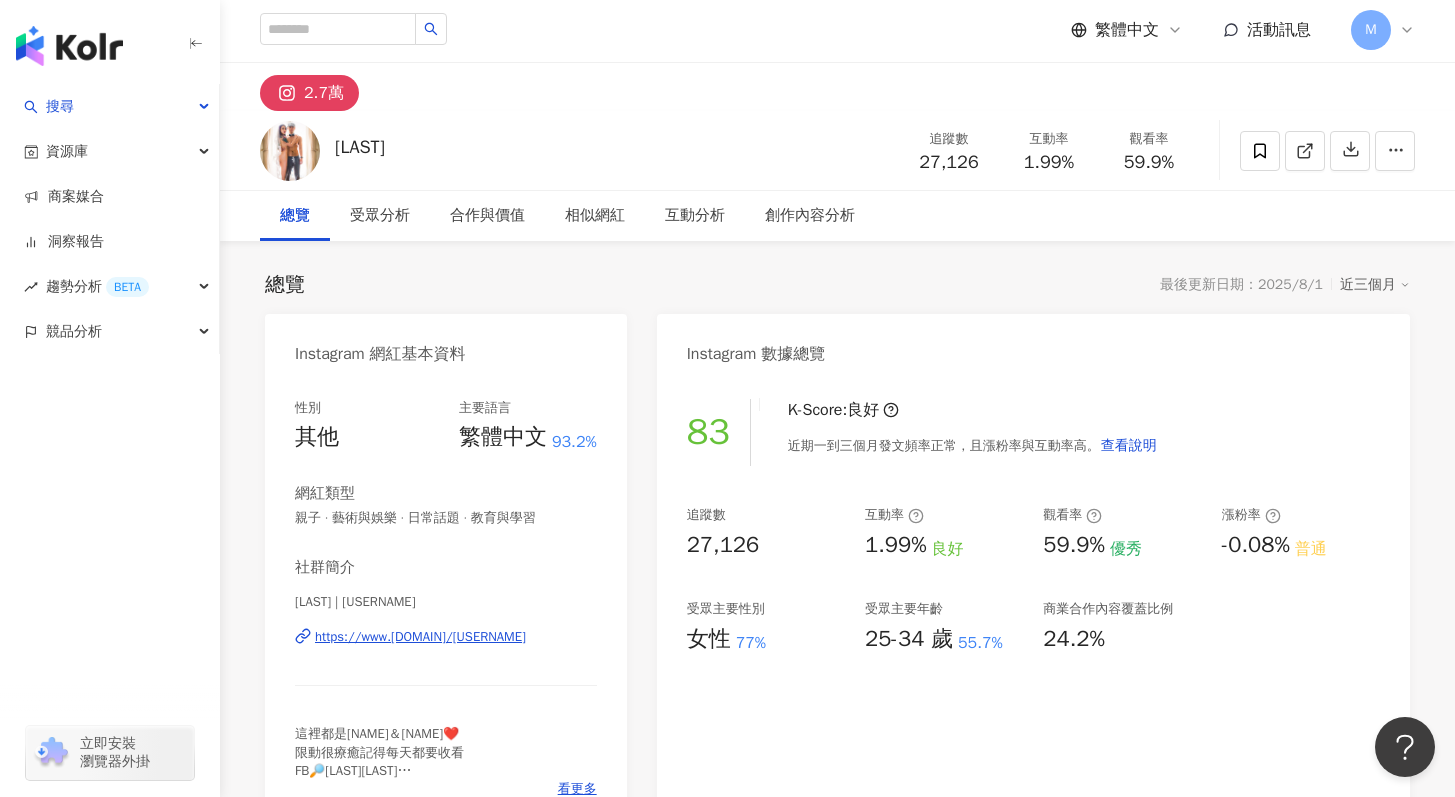 scroll, scrollTop: 0, scrollLeft: 0, axis: both 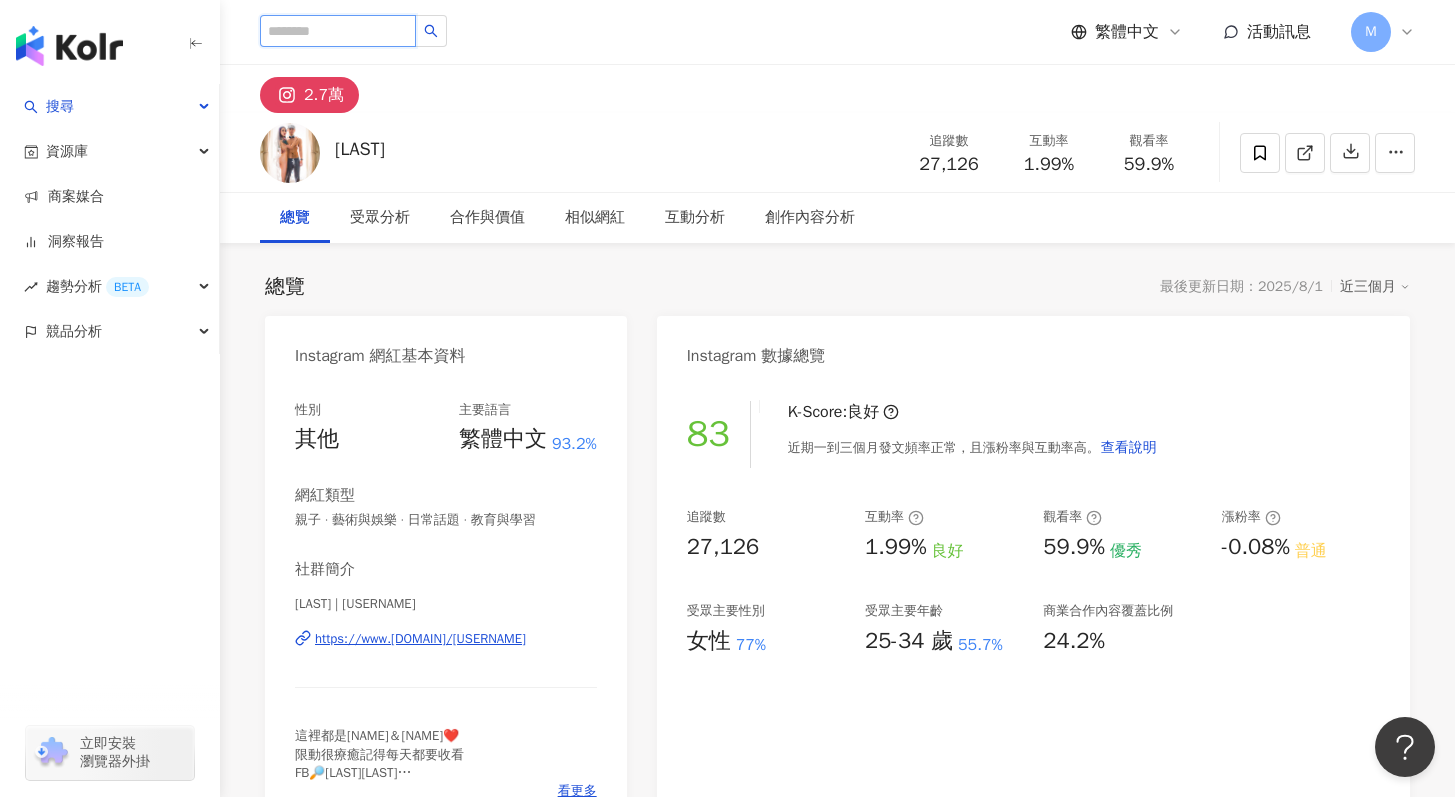 click at bounding box center [338, 31] 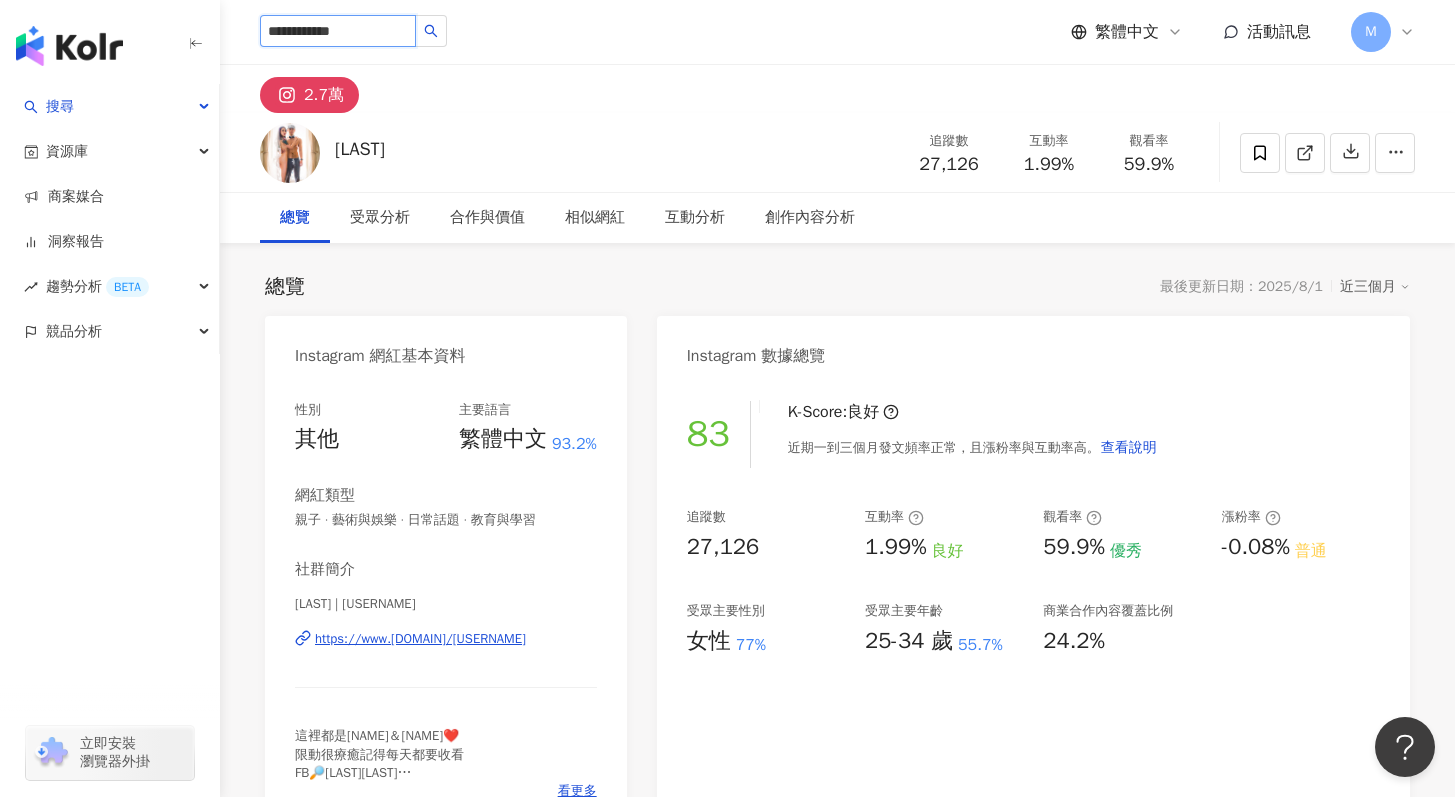 type on "**********" 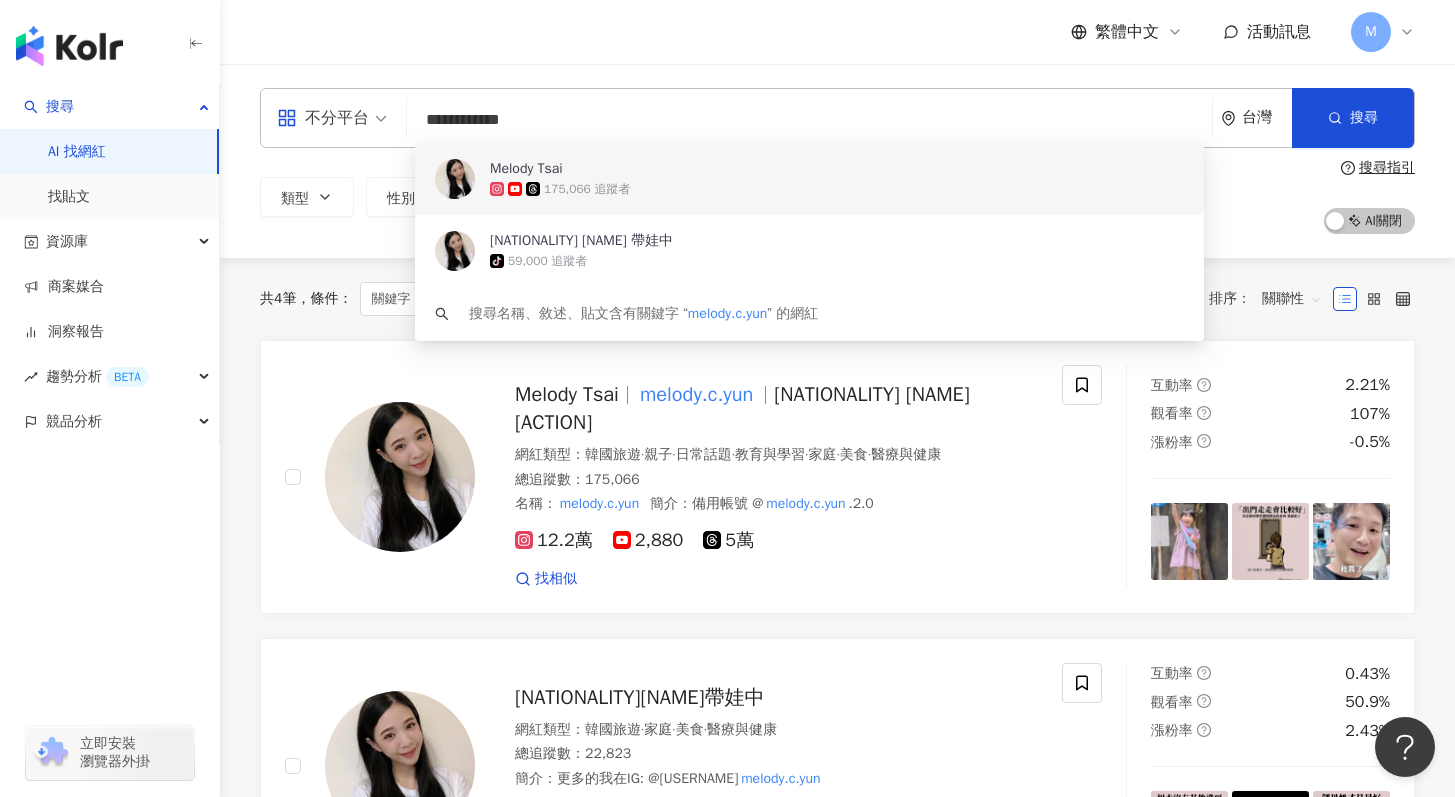 drag, startPoint x: 543, startPoint y: 126, endPoint x: 349, endPoint y: 117, distance: 194.20865 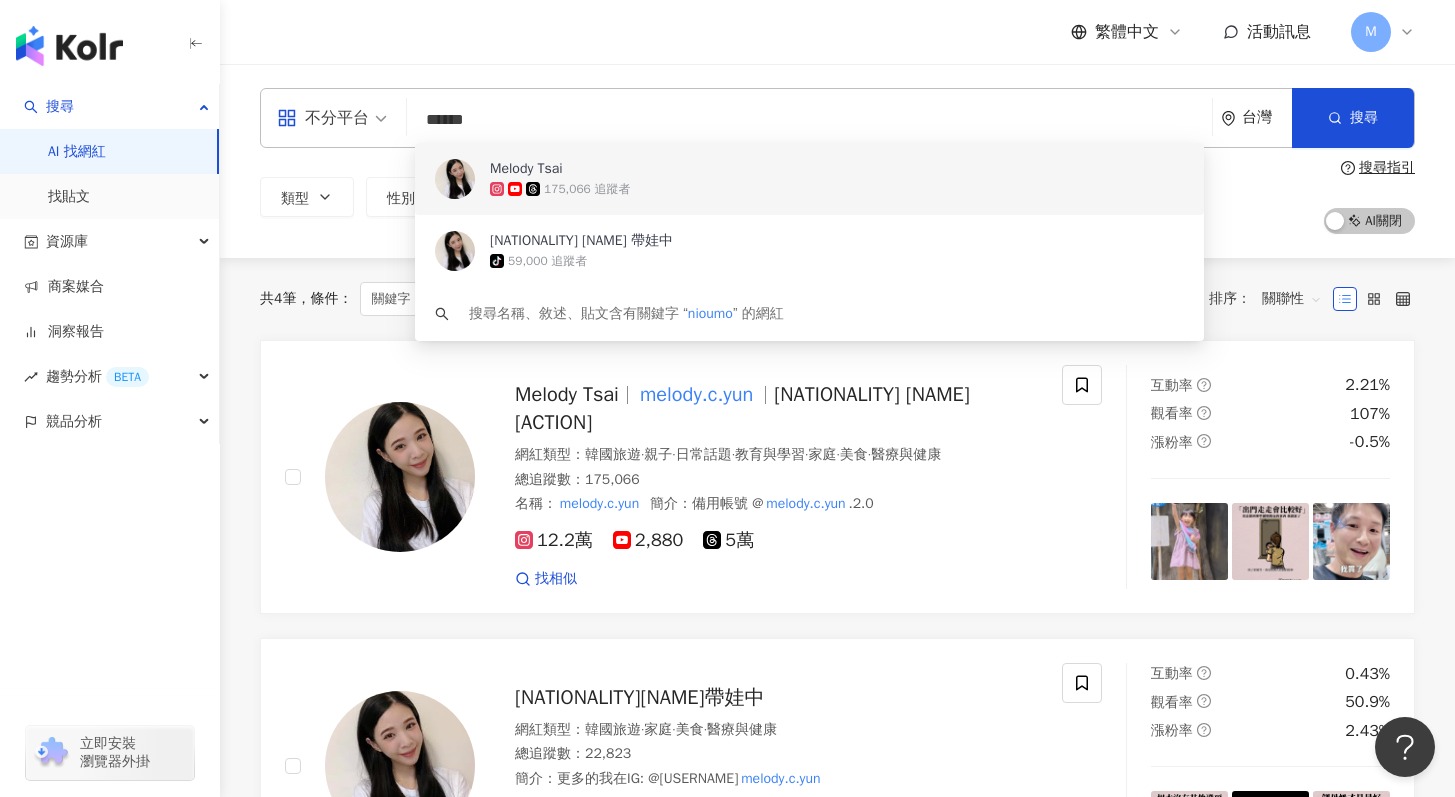 type on "******" 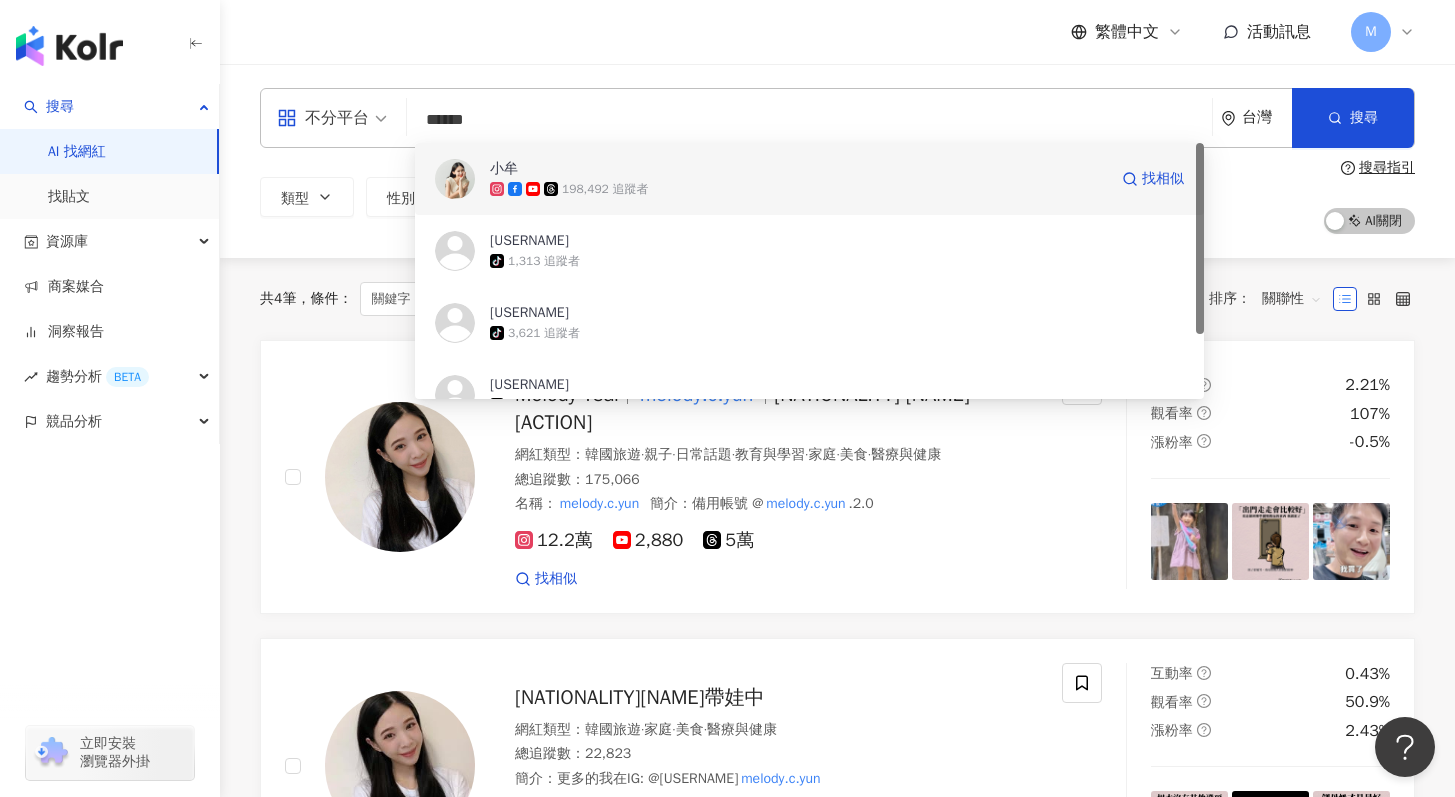 click on "198,492   追蹤者" at bounding box center [798, 189] 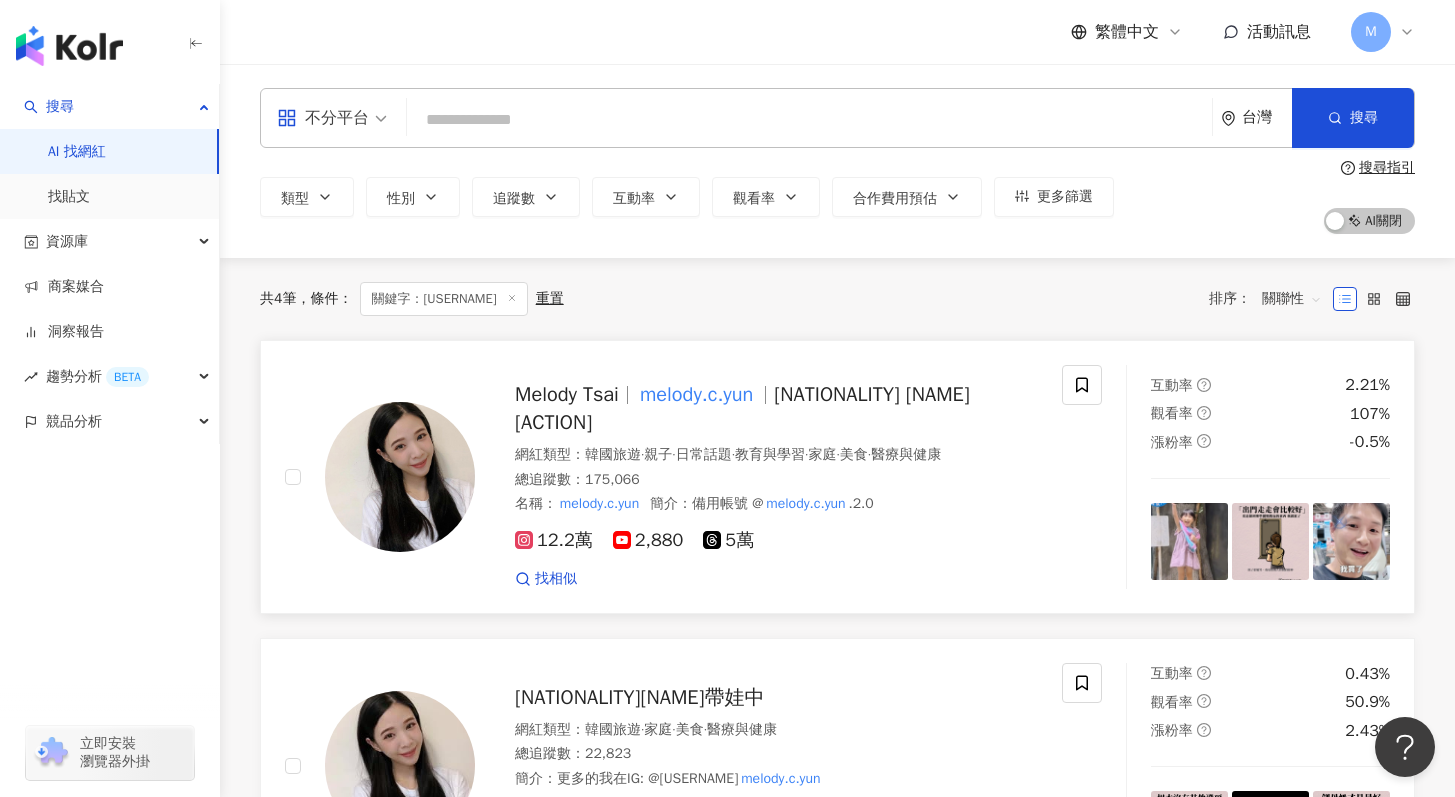 click on "12.2萬 2,880 5萬 找相似" at bounding box center (776, 551) 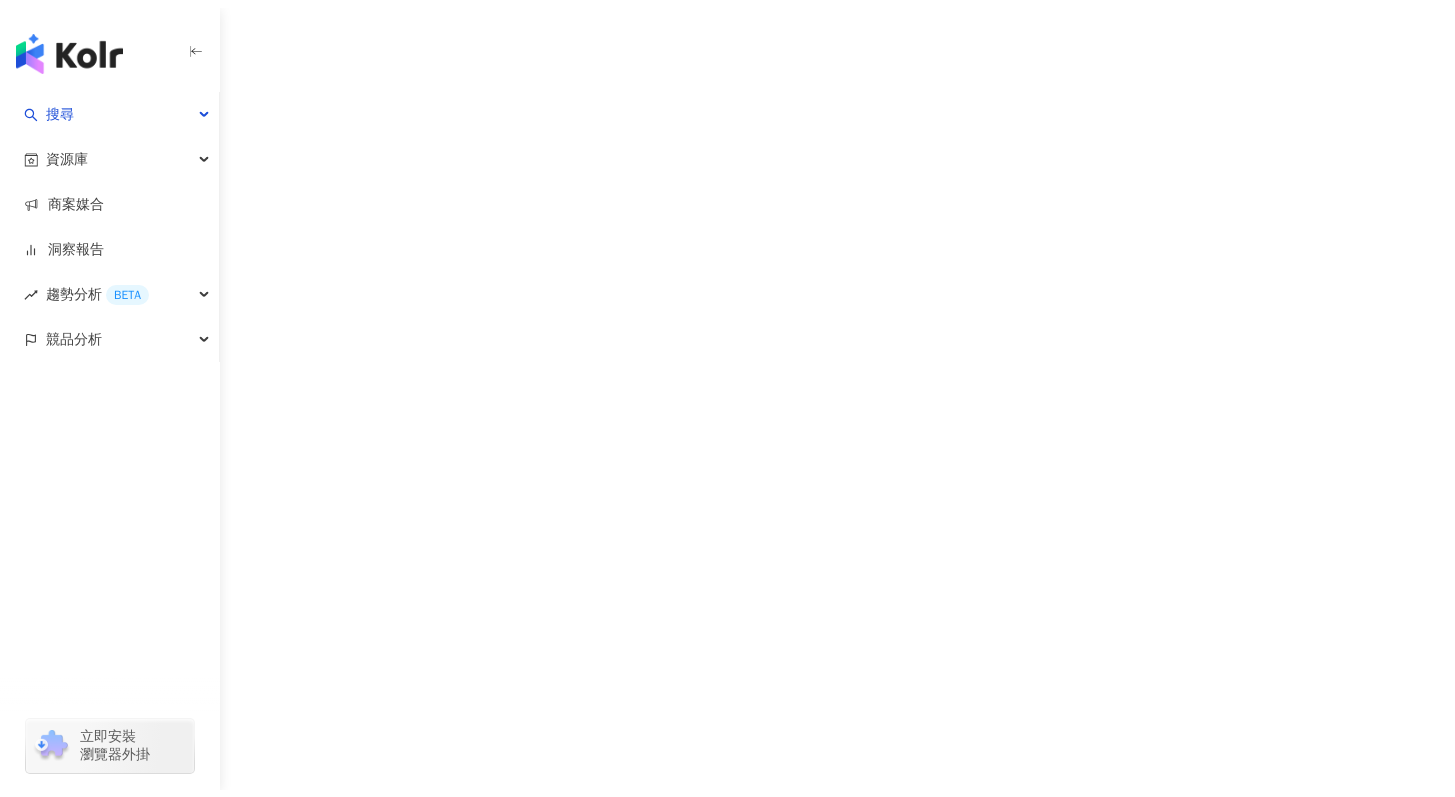 scroll, scrollTop: 0, scrollLeft: 0, axis: both 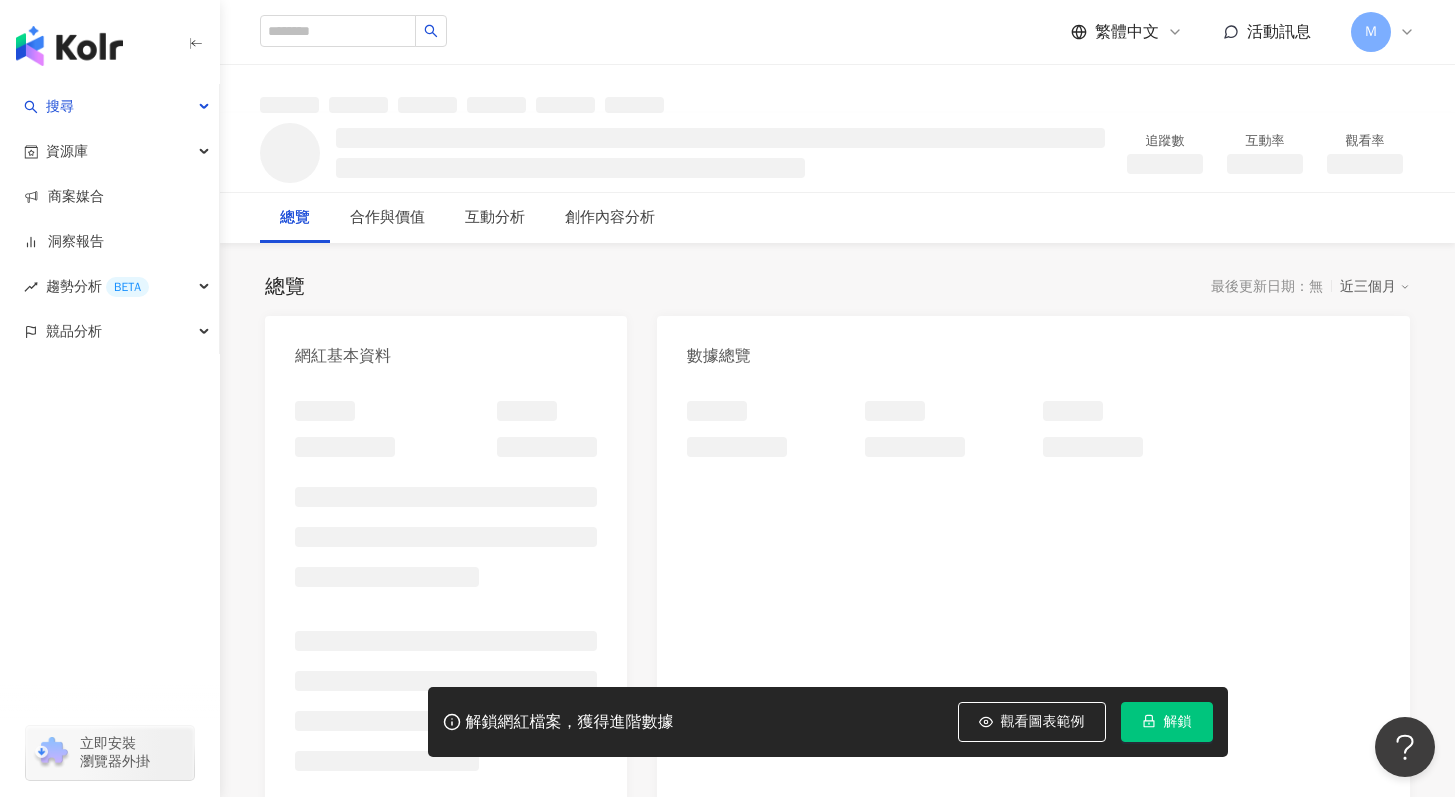 click on "解鎖" at bounding box center (1178, 722) 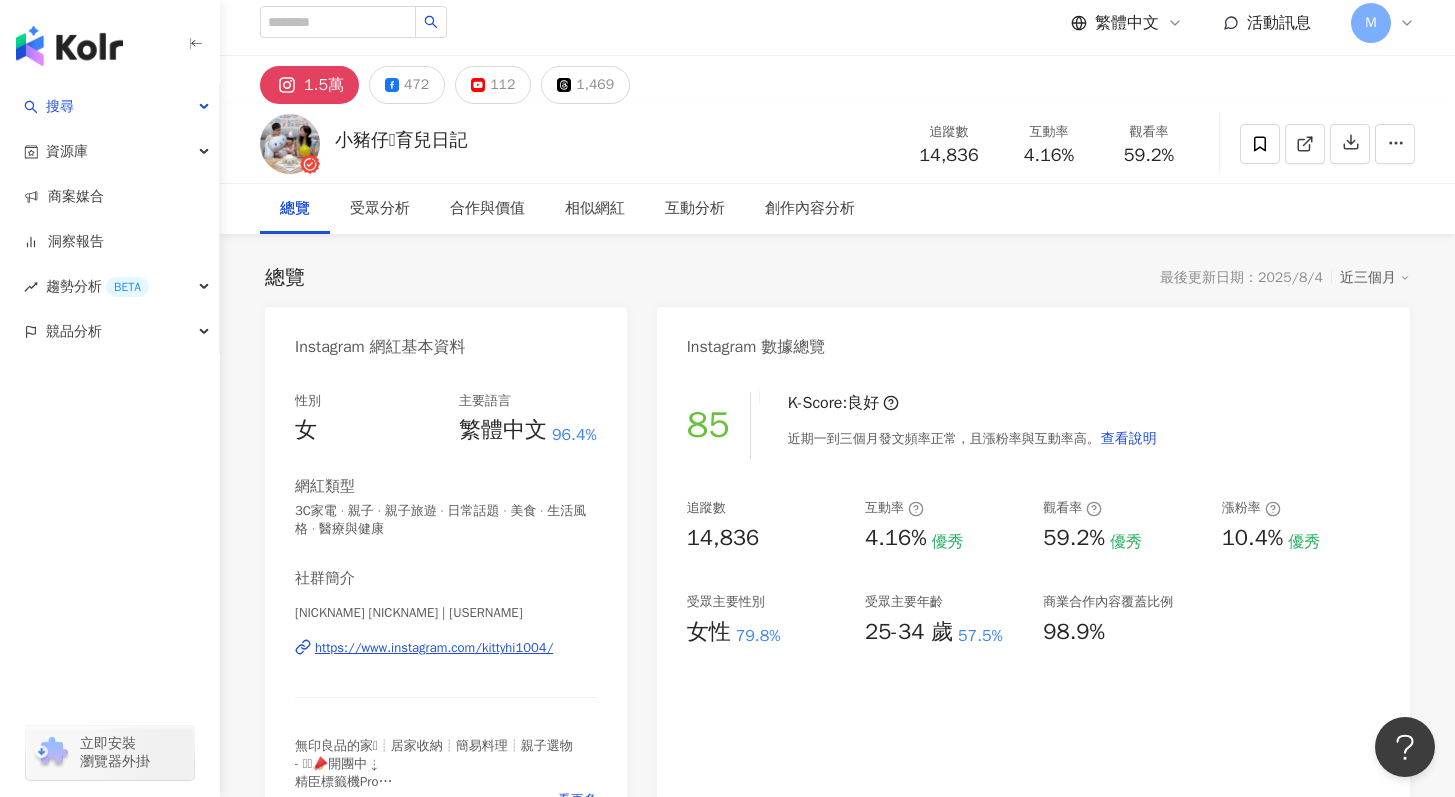 scroll, scrollTop: 0, scrollLeft: 0, axis: both 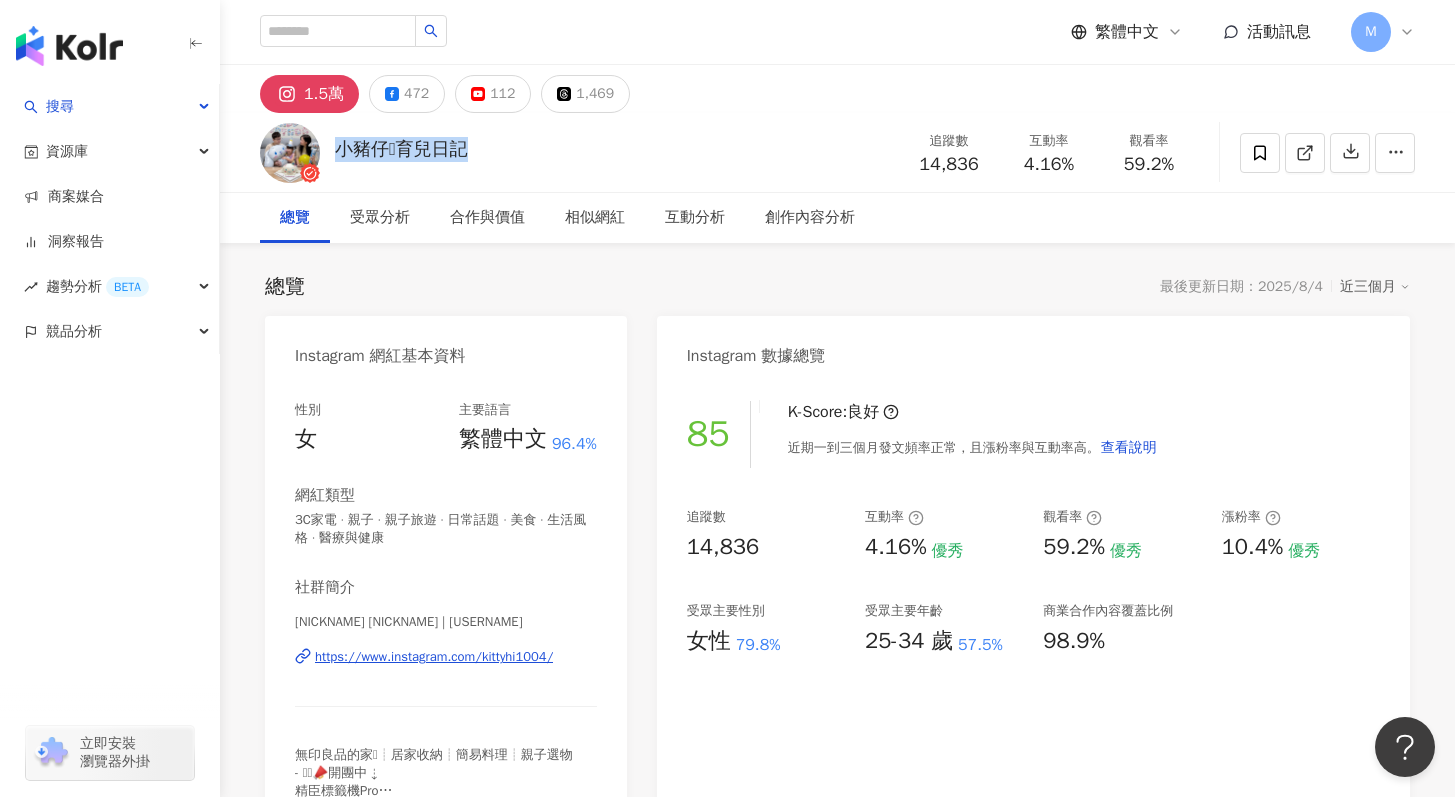 drag, startPoint x: 390, startPoint y: 149, endPoint x: 536, endPoint y: 159, distance: 146.34207 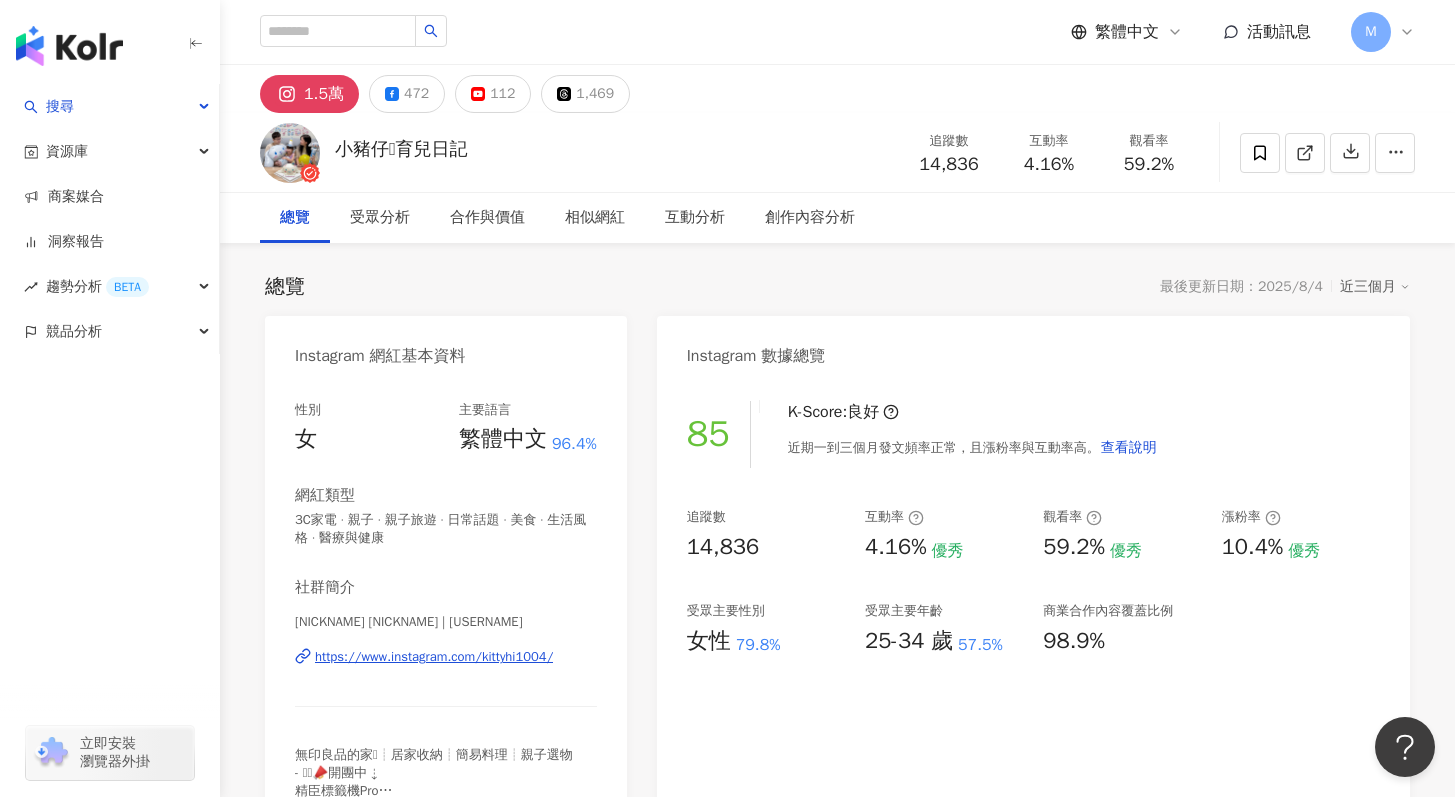 click on "小豬仔𓃟育兒日記 追蹤數 14,836 互動率 4.16% 觀看率 59.2%" at bounding box center (837, 152) 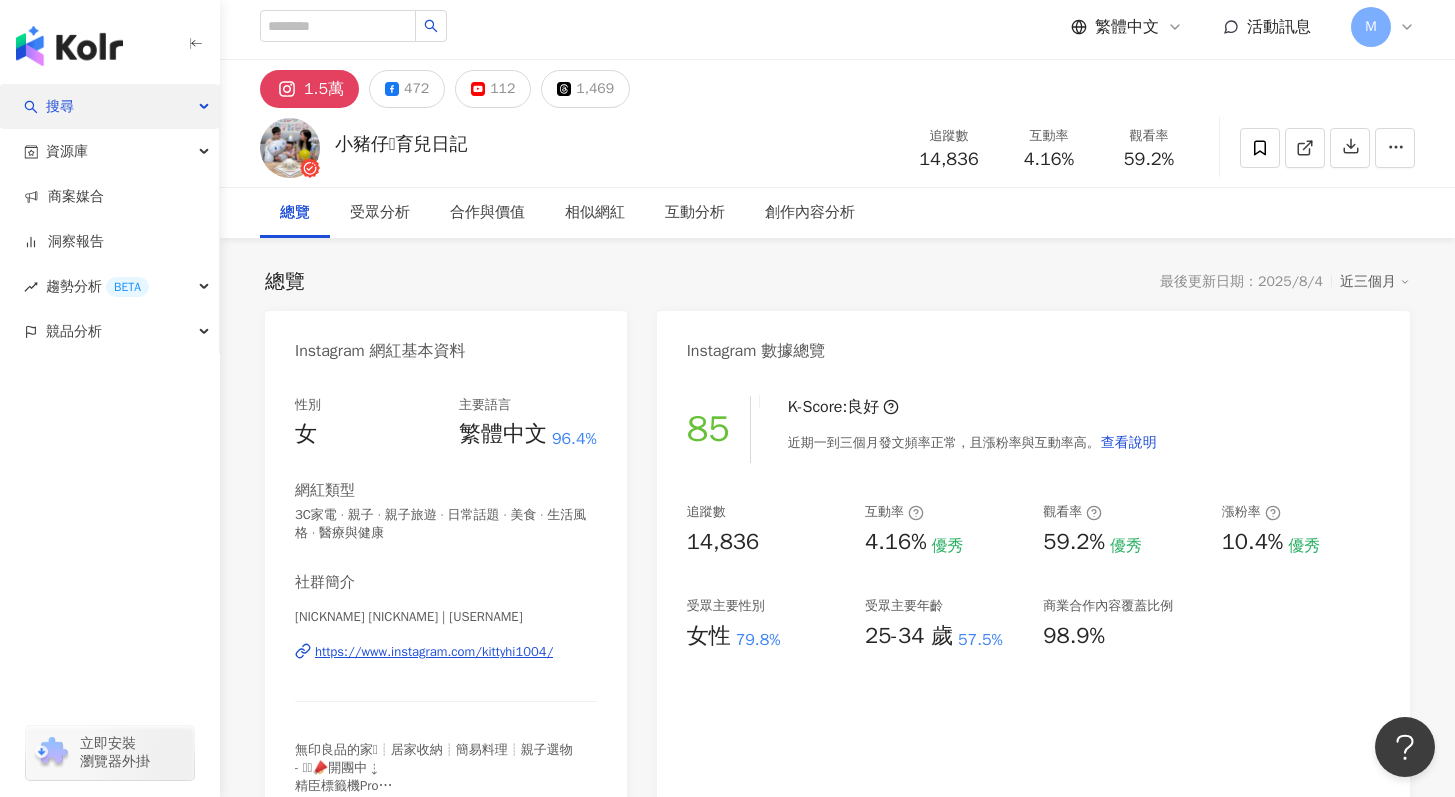 scroll, scrollTop: 0, scrollLeft: 0, axis: both 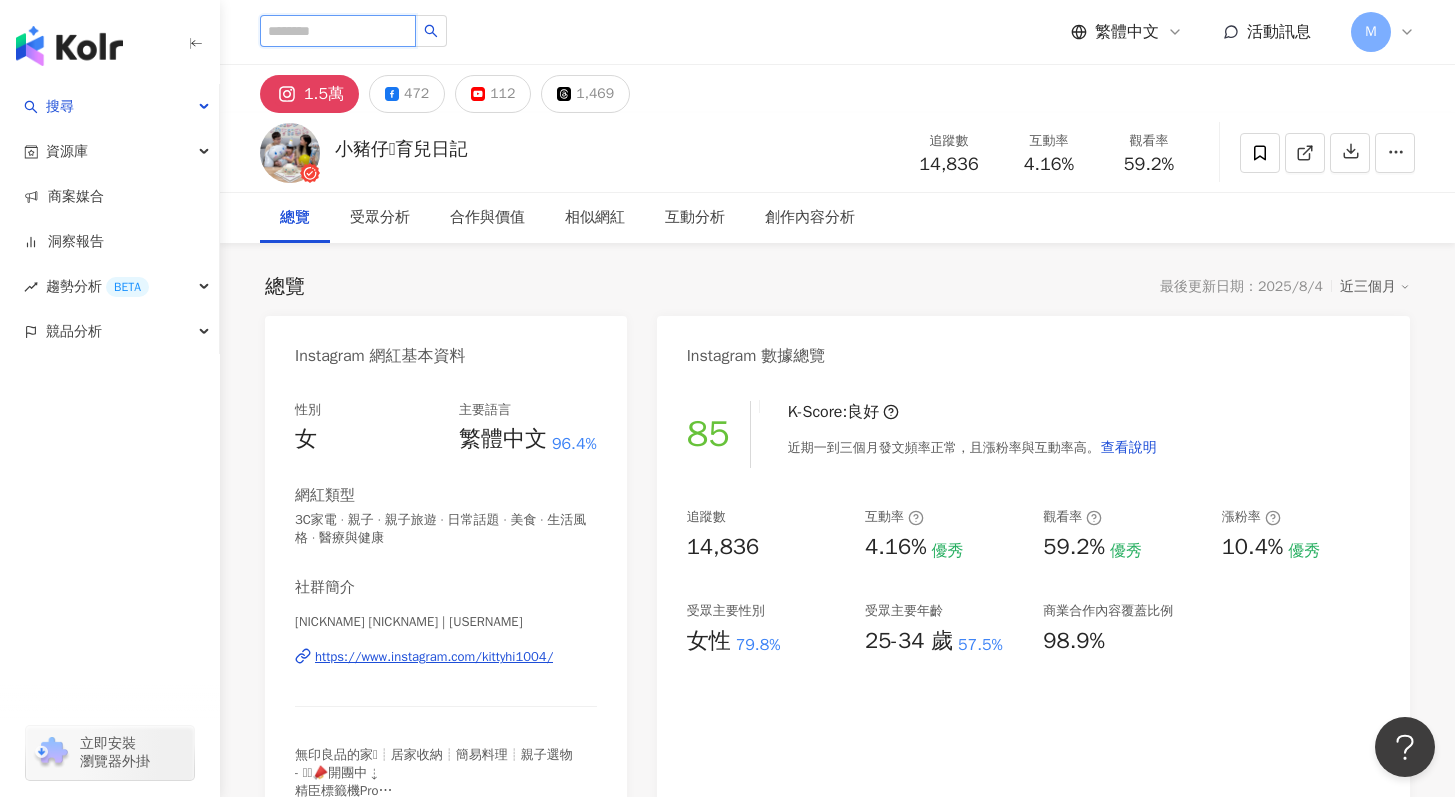 click at bounding box center (338, 31) 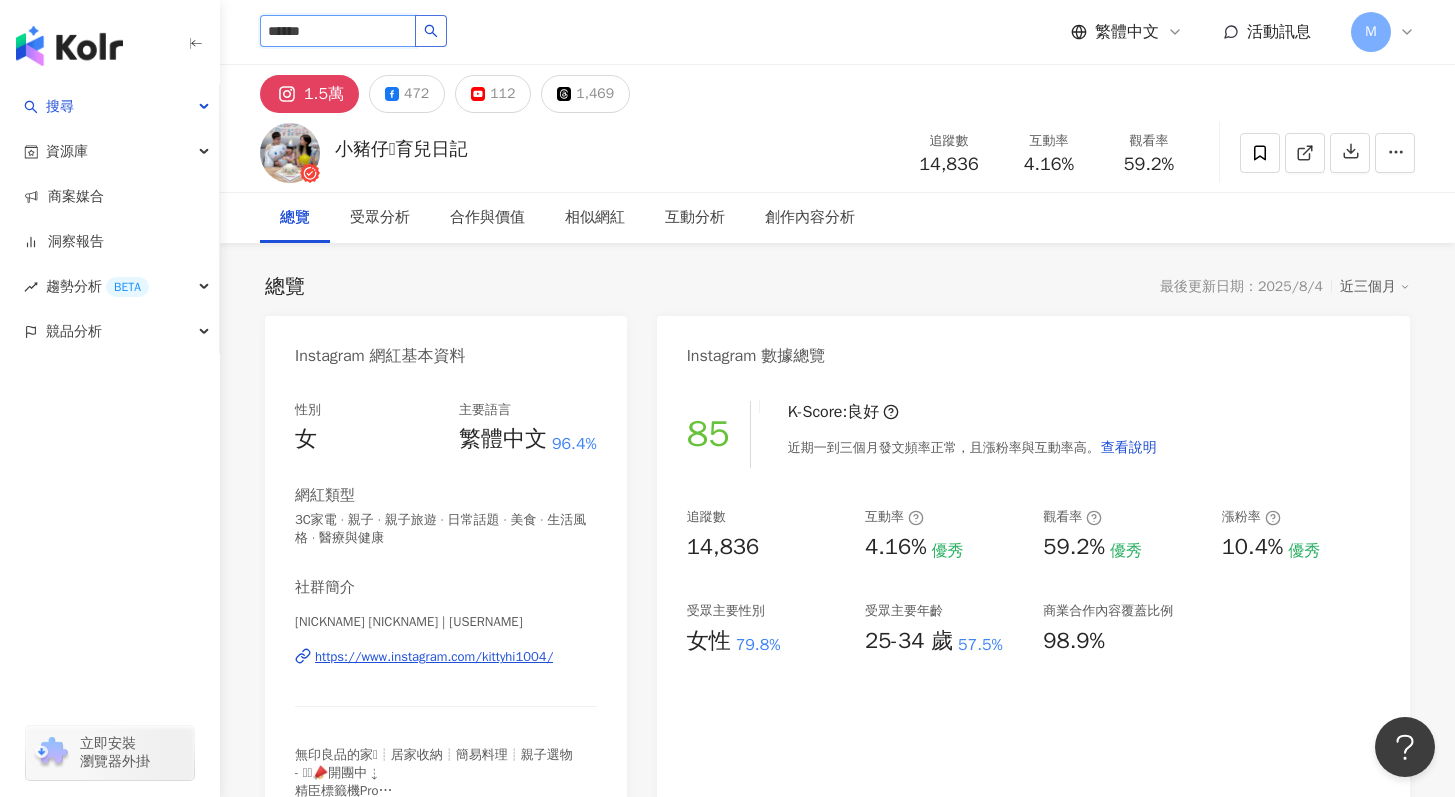 click at bounding box center [431, 31] 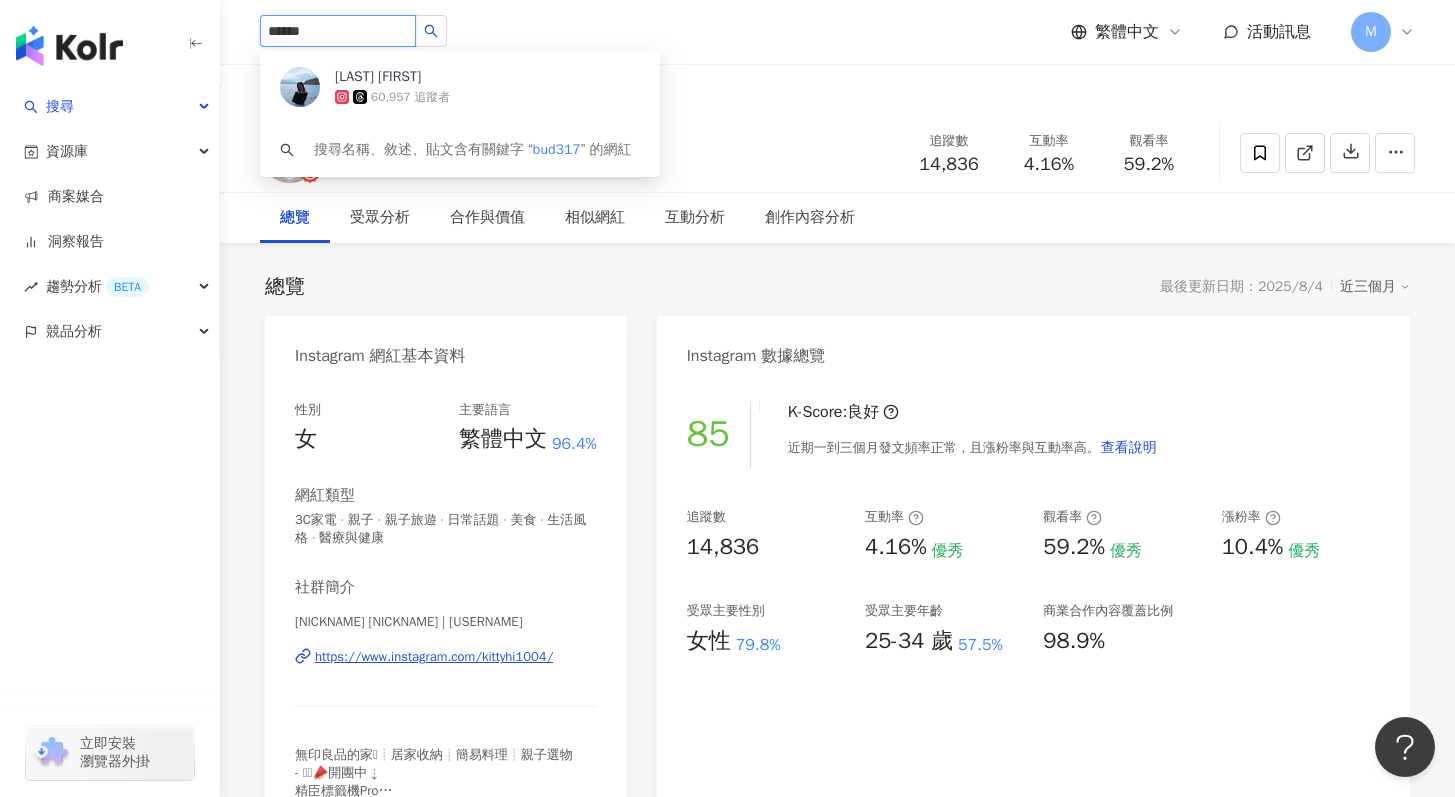 type on "******" 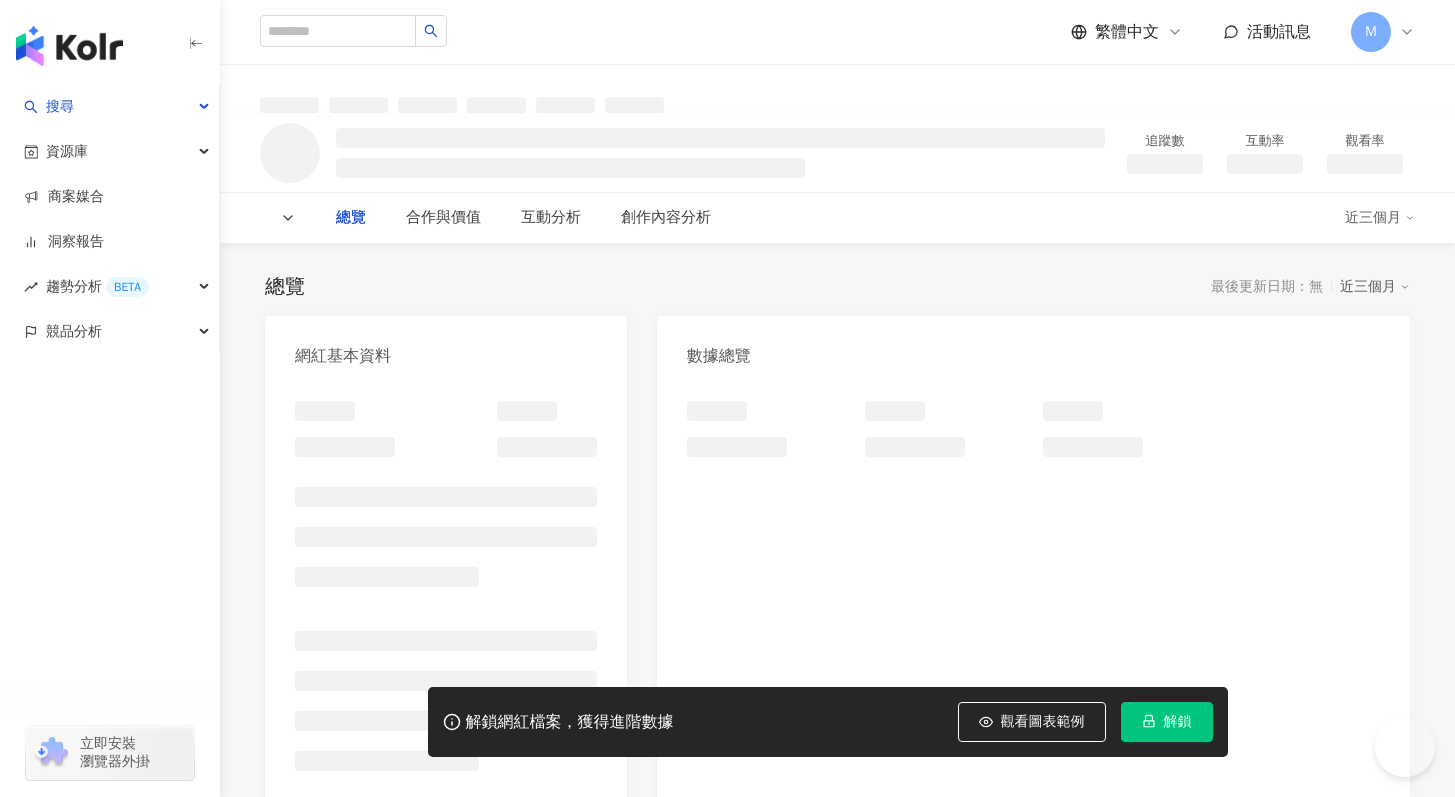 scroll, scrollTop: 0, scrollLeft: 0, axis: both 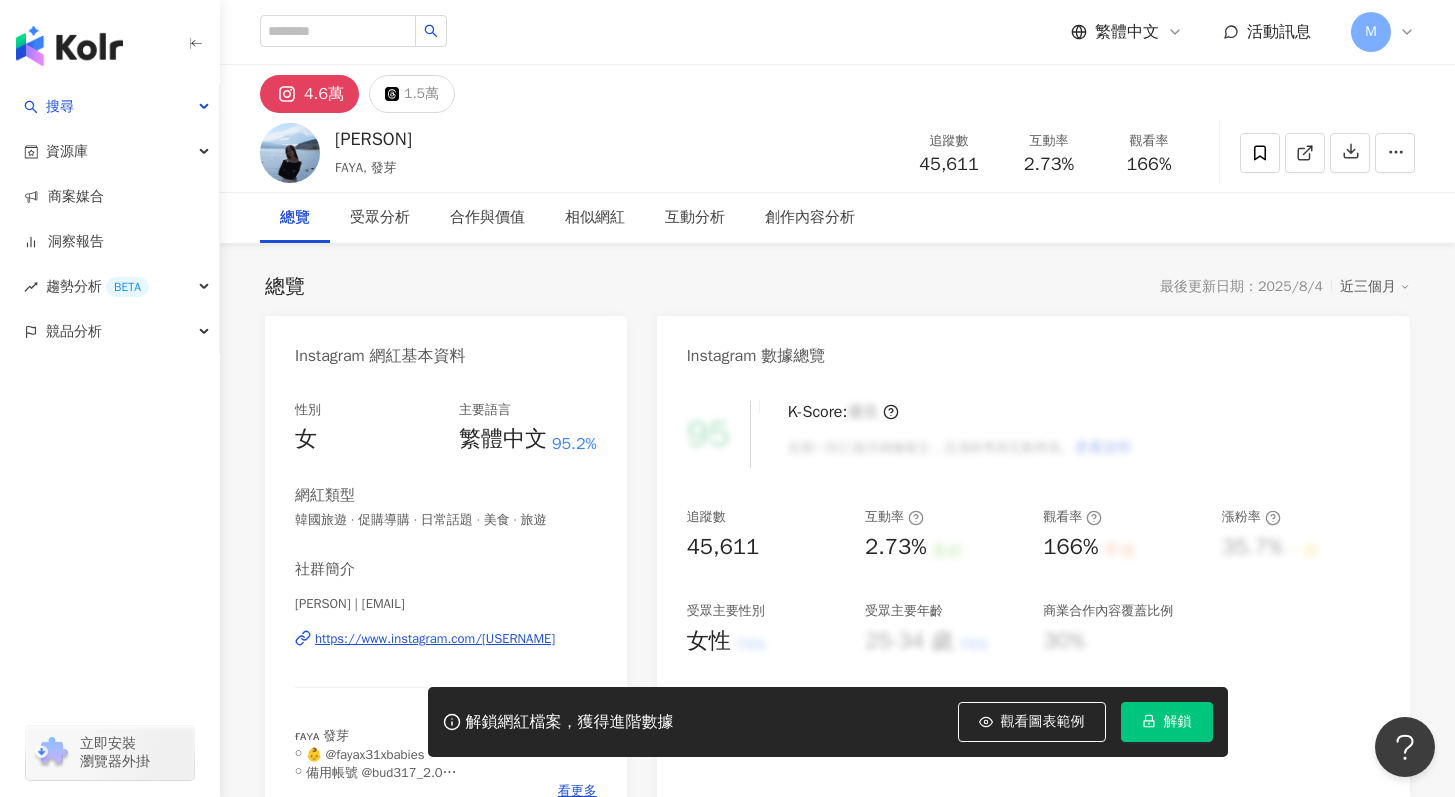 click on "解鎖" at bounding box center (1167, 722) 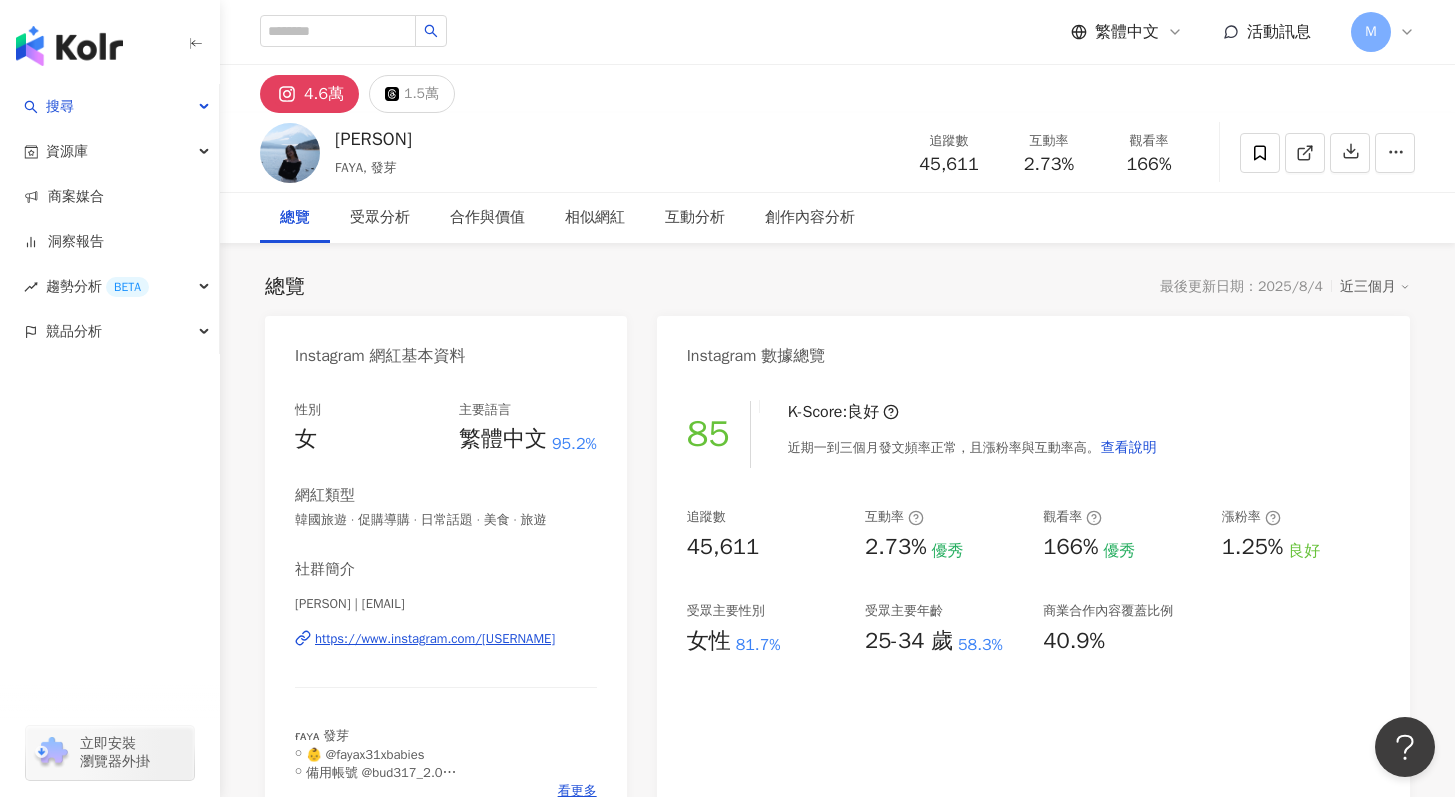 click on "https://www.instagram.com/bud317/" at bounding box center [435, 639] 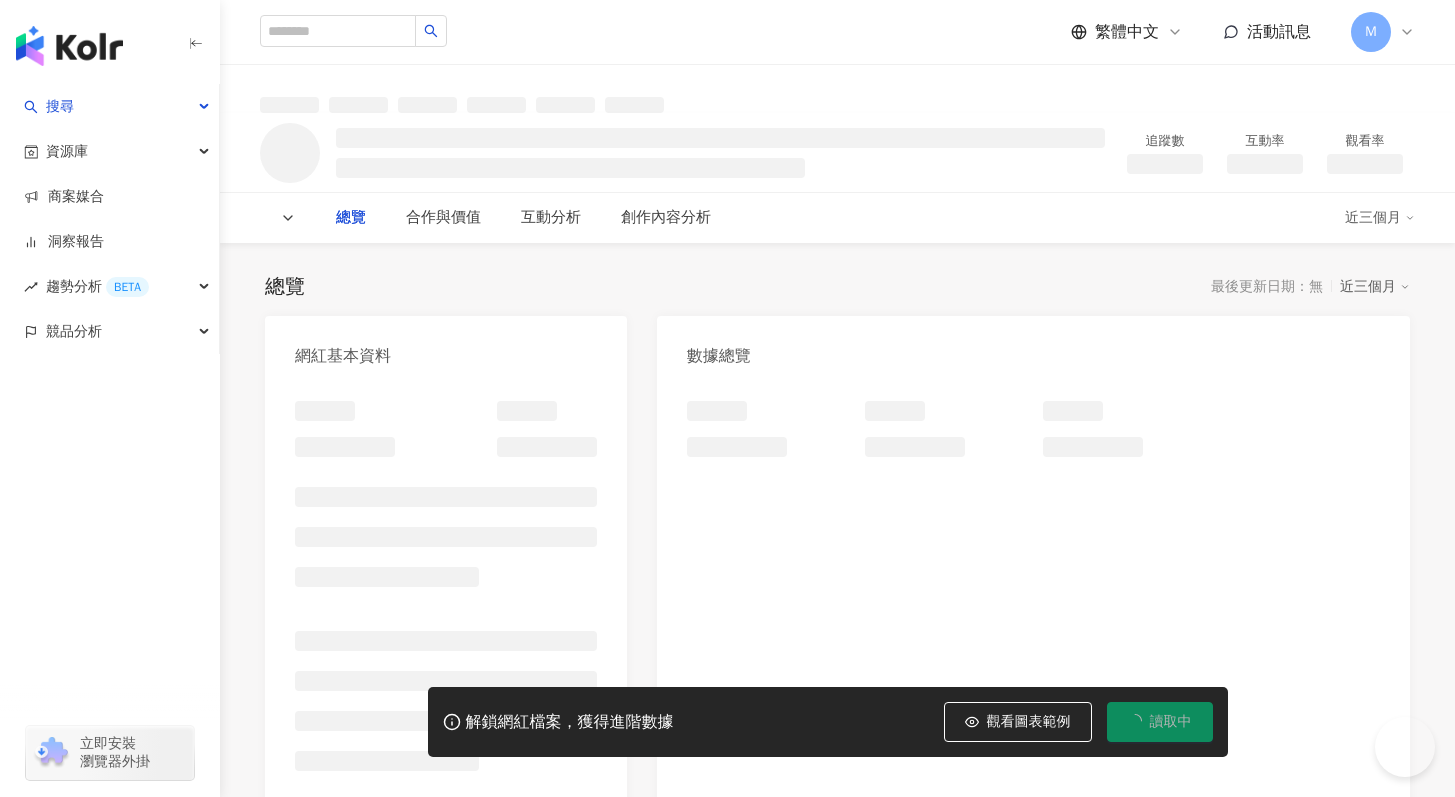 scroll, scrollTop: 0, scrollLeft: 0, axis: both 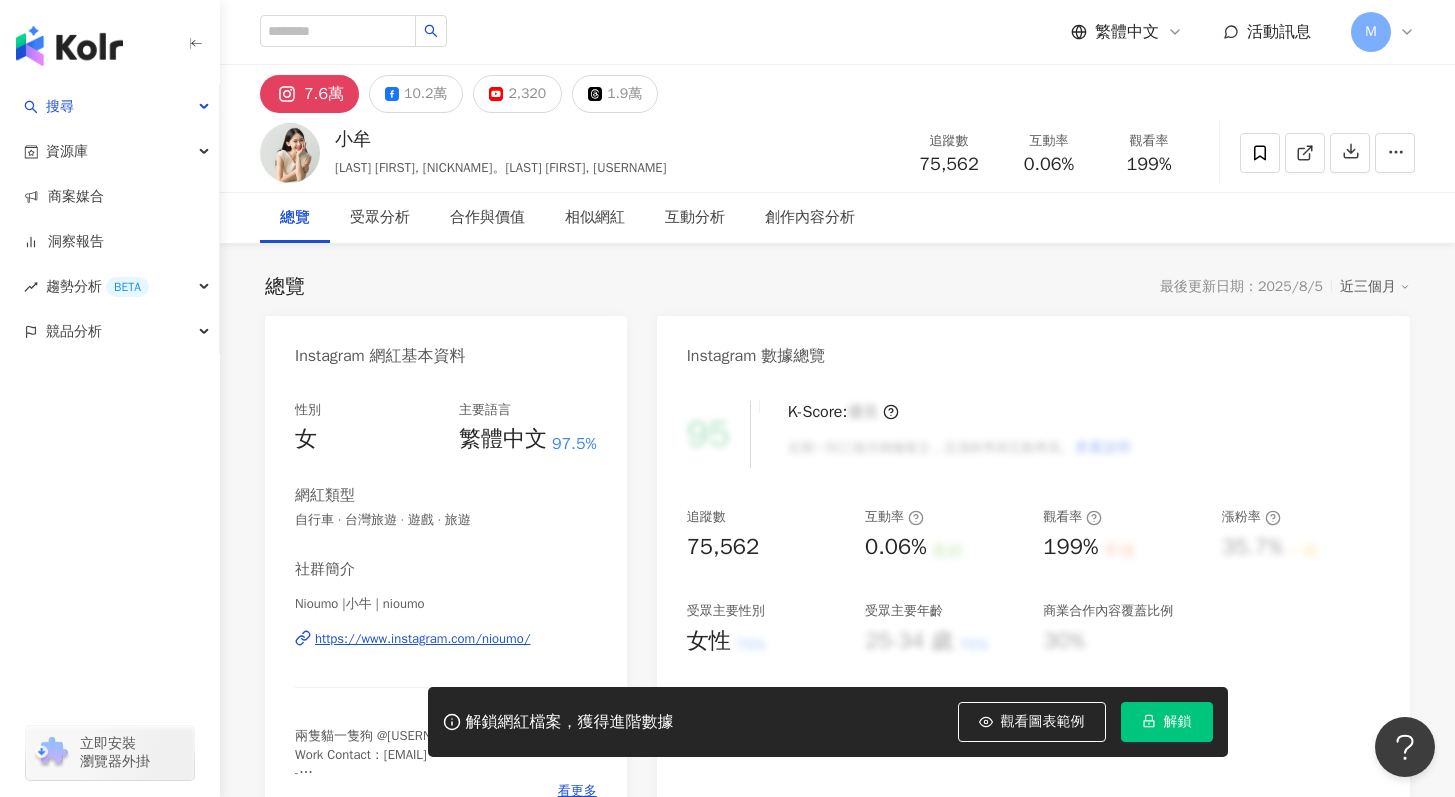 click on "解鎖" at bounding box center [1178, 722] 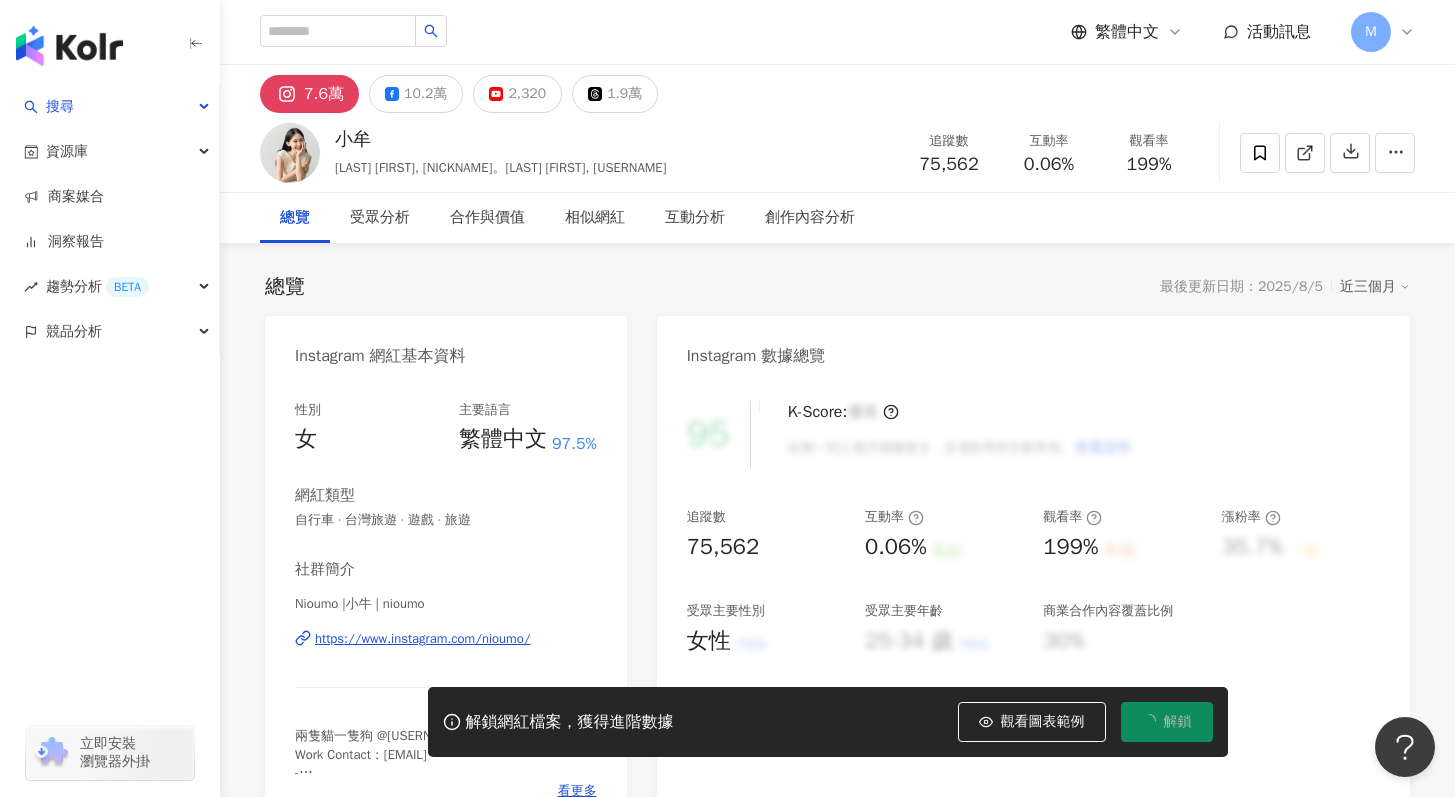 click on "https://www.instagram.com/nioumo/" at bounding box center (423, 639) 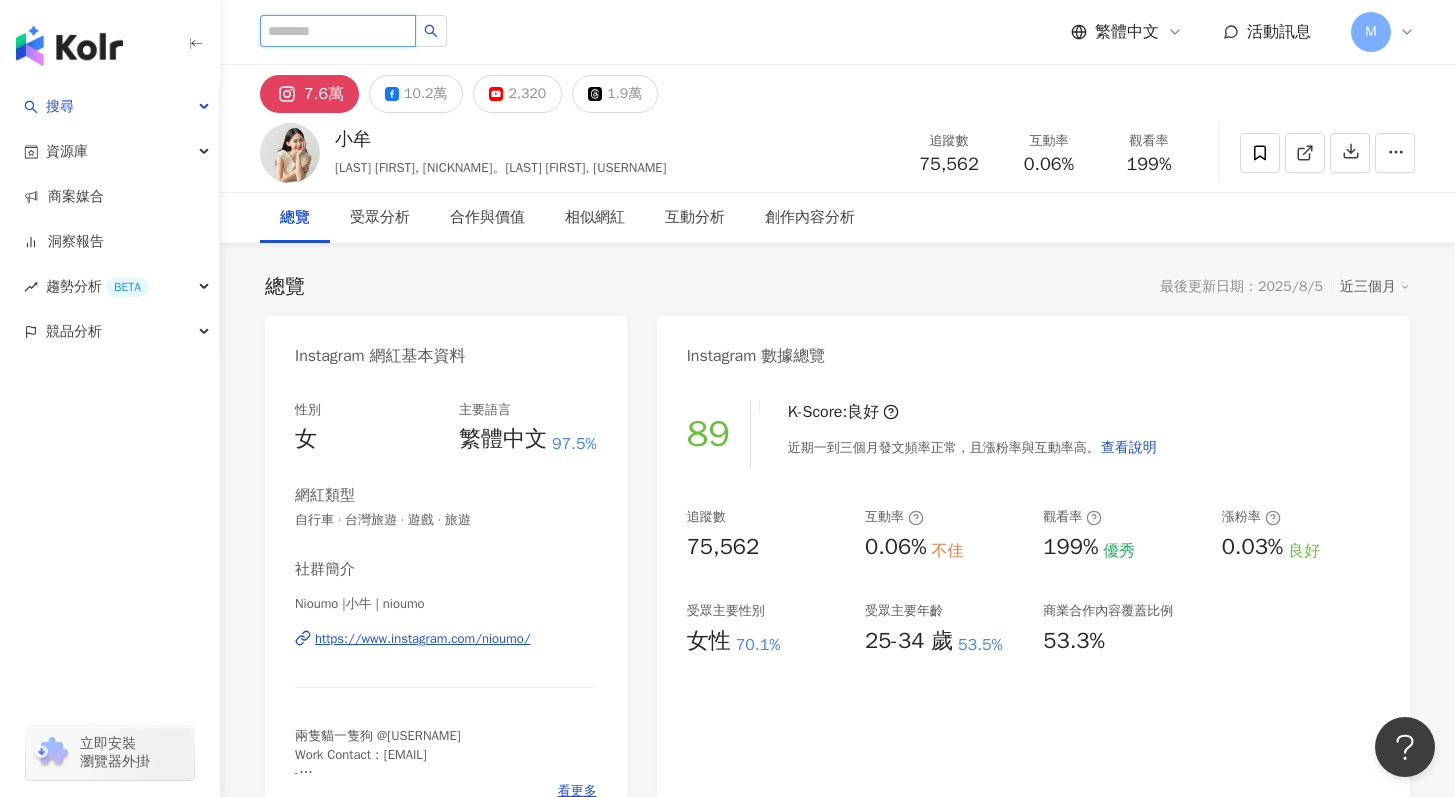 click at bounding box center [338, 31] 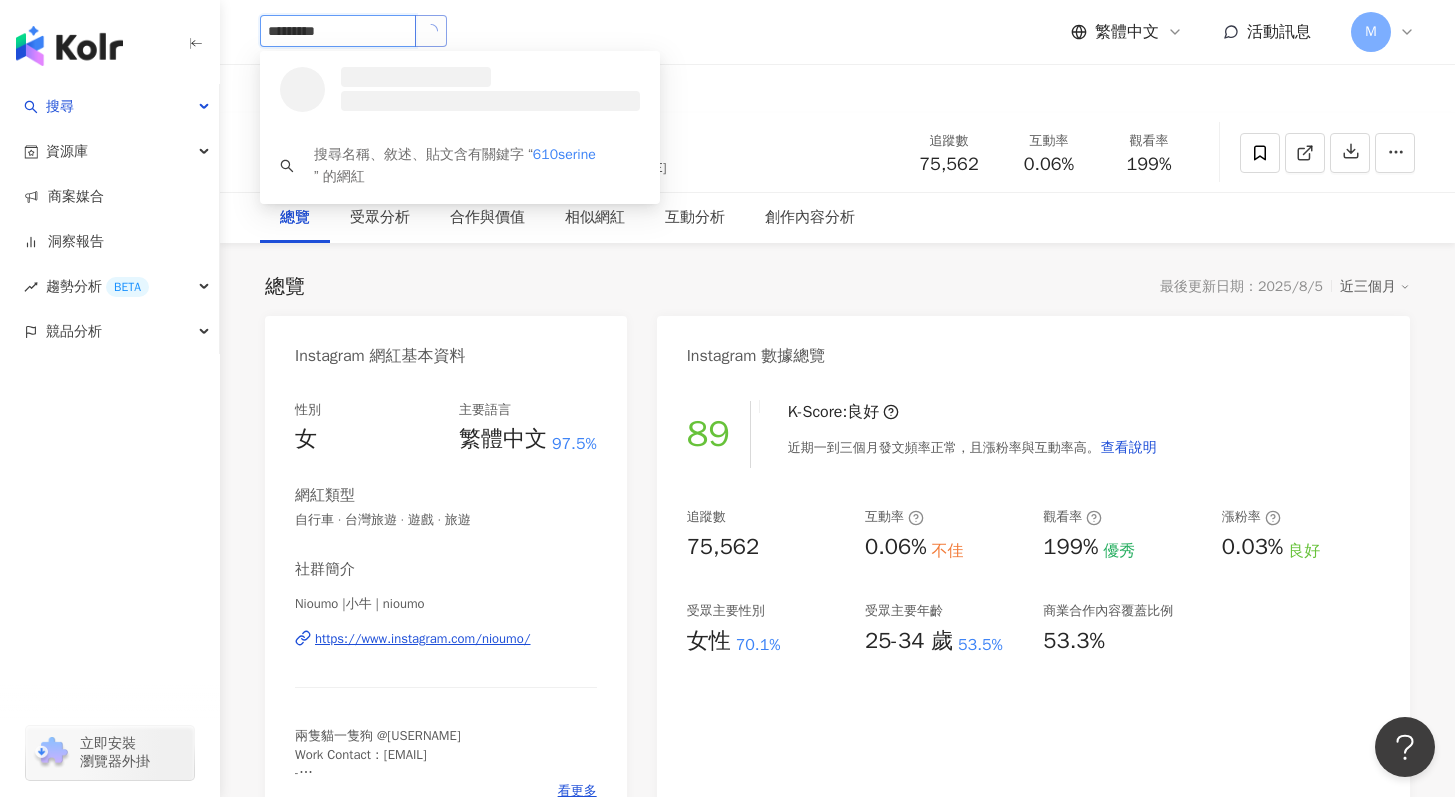 click 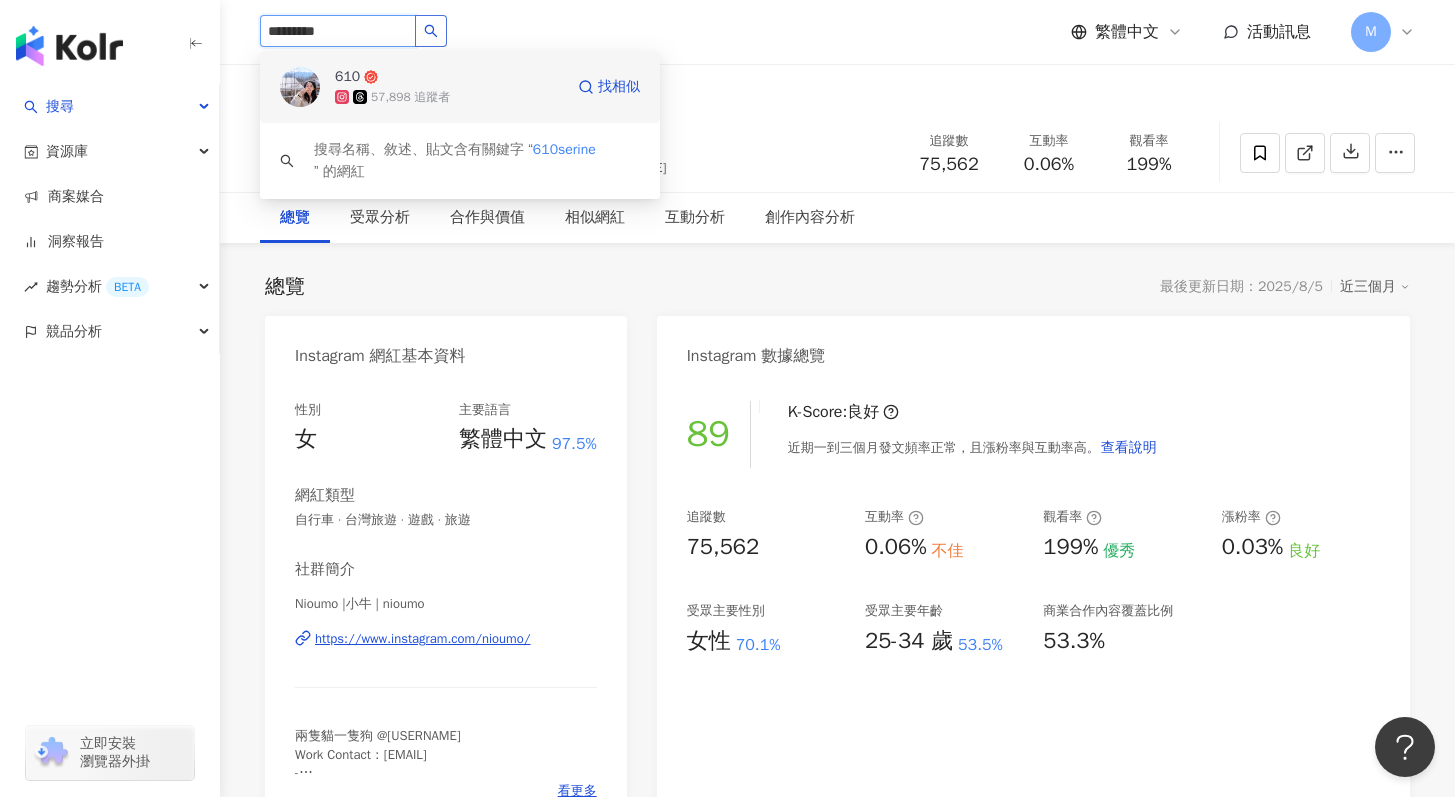 click on "57,898   追蹤者" at bounding box center [449, 97] 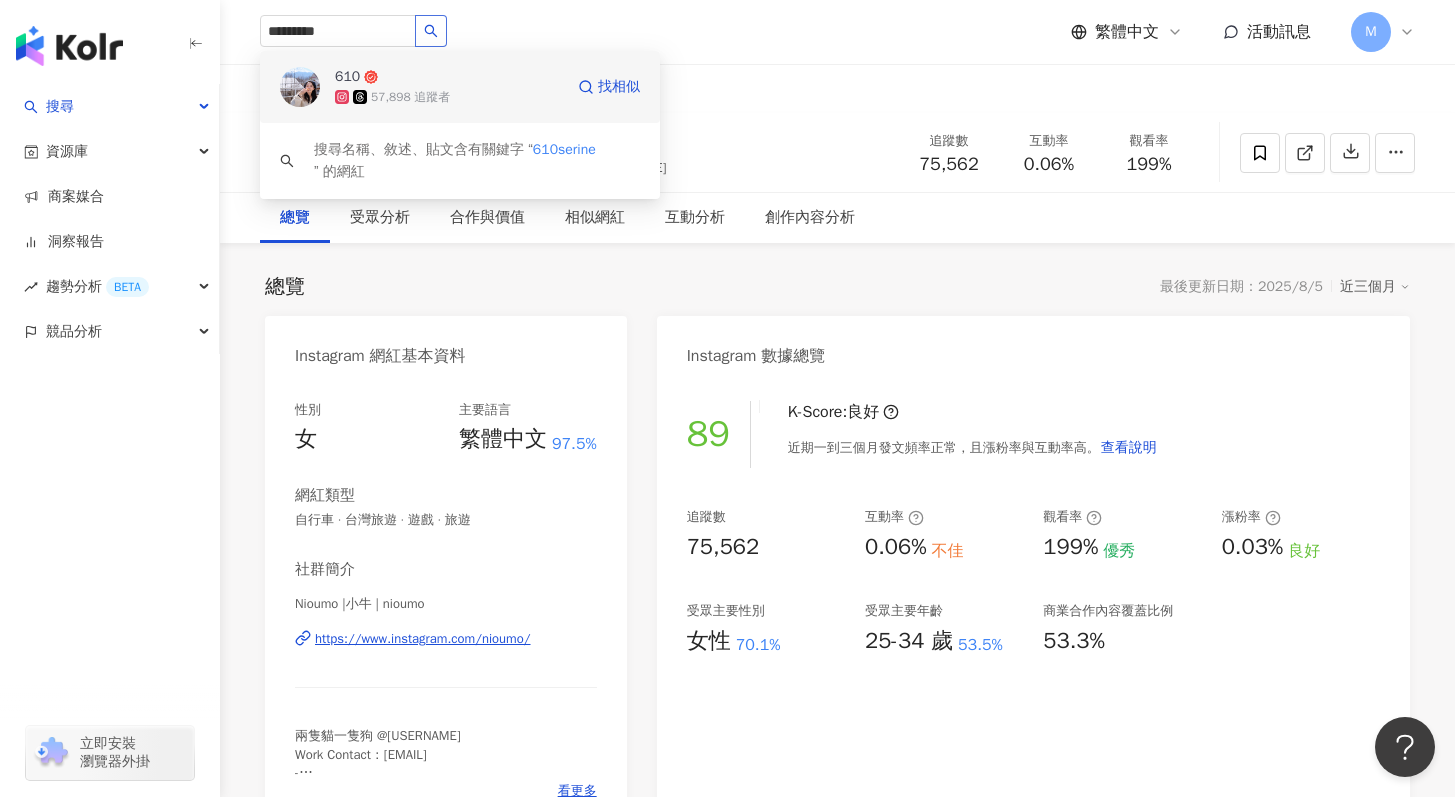 type 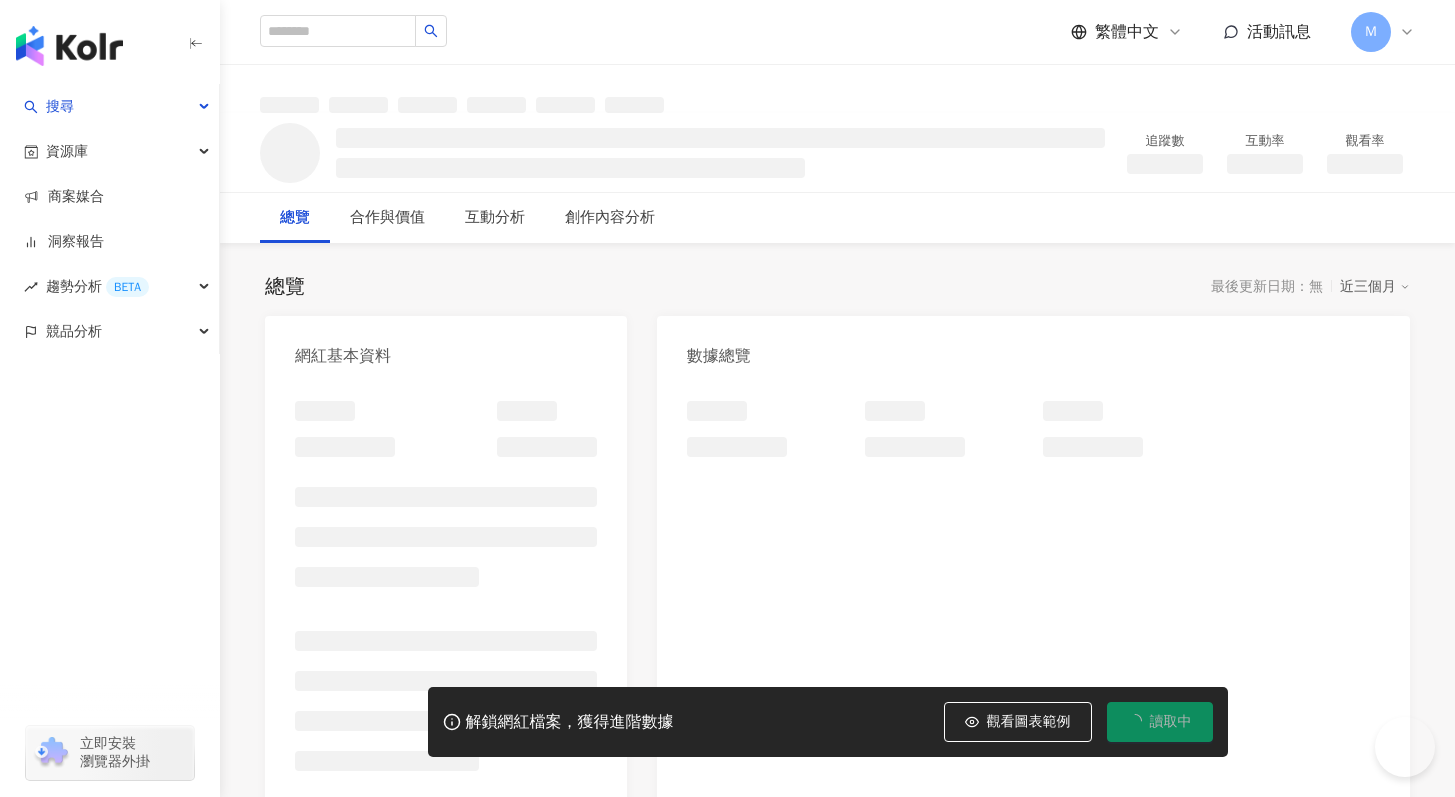 scroll, scrollTop: 0, scrollLeft: 0, axis: both 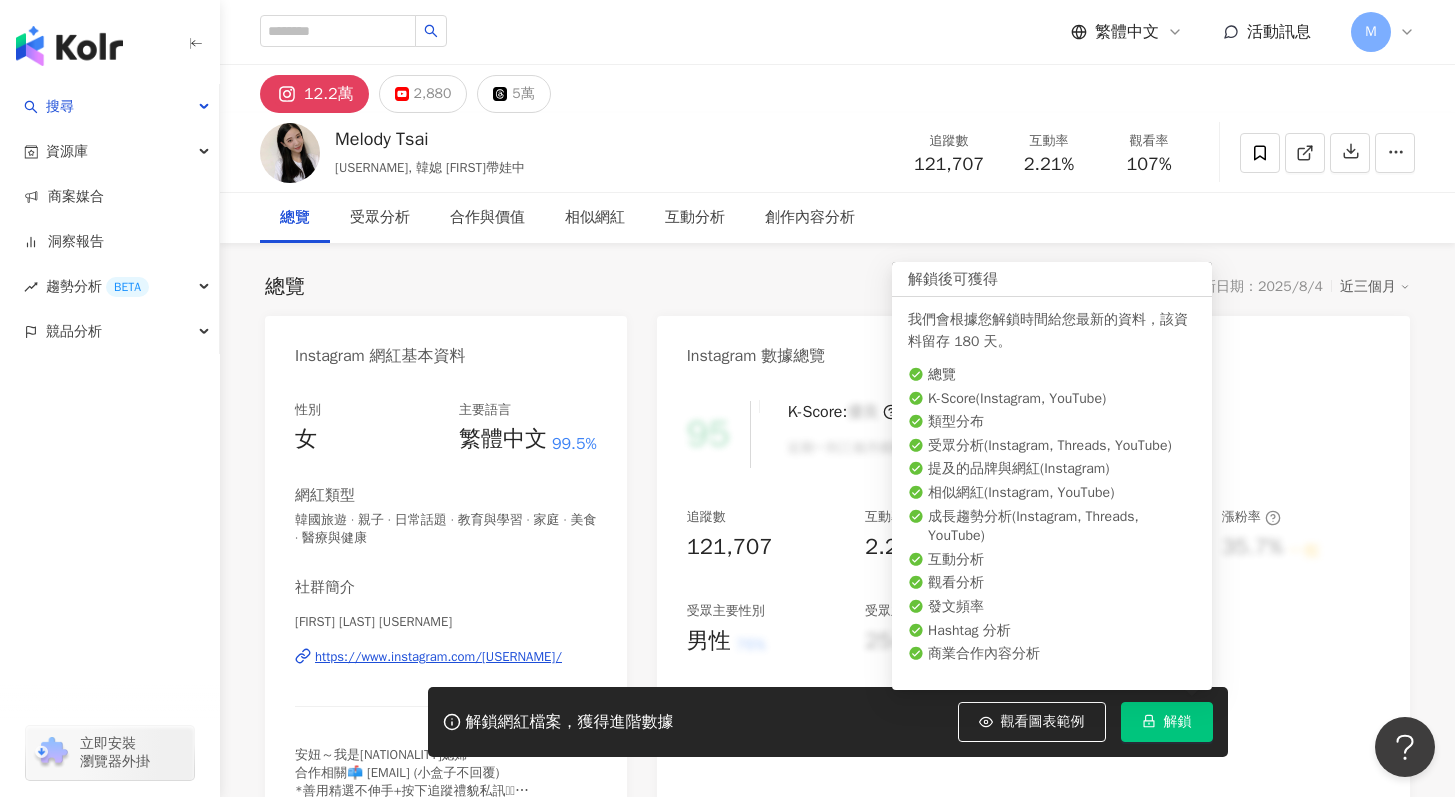 click on "解鎖" at bounding box center (1178, 722) 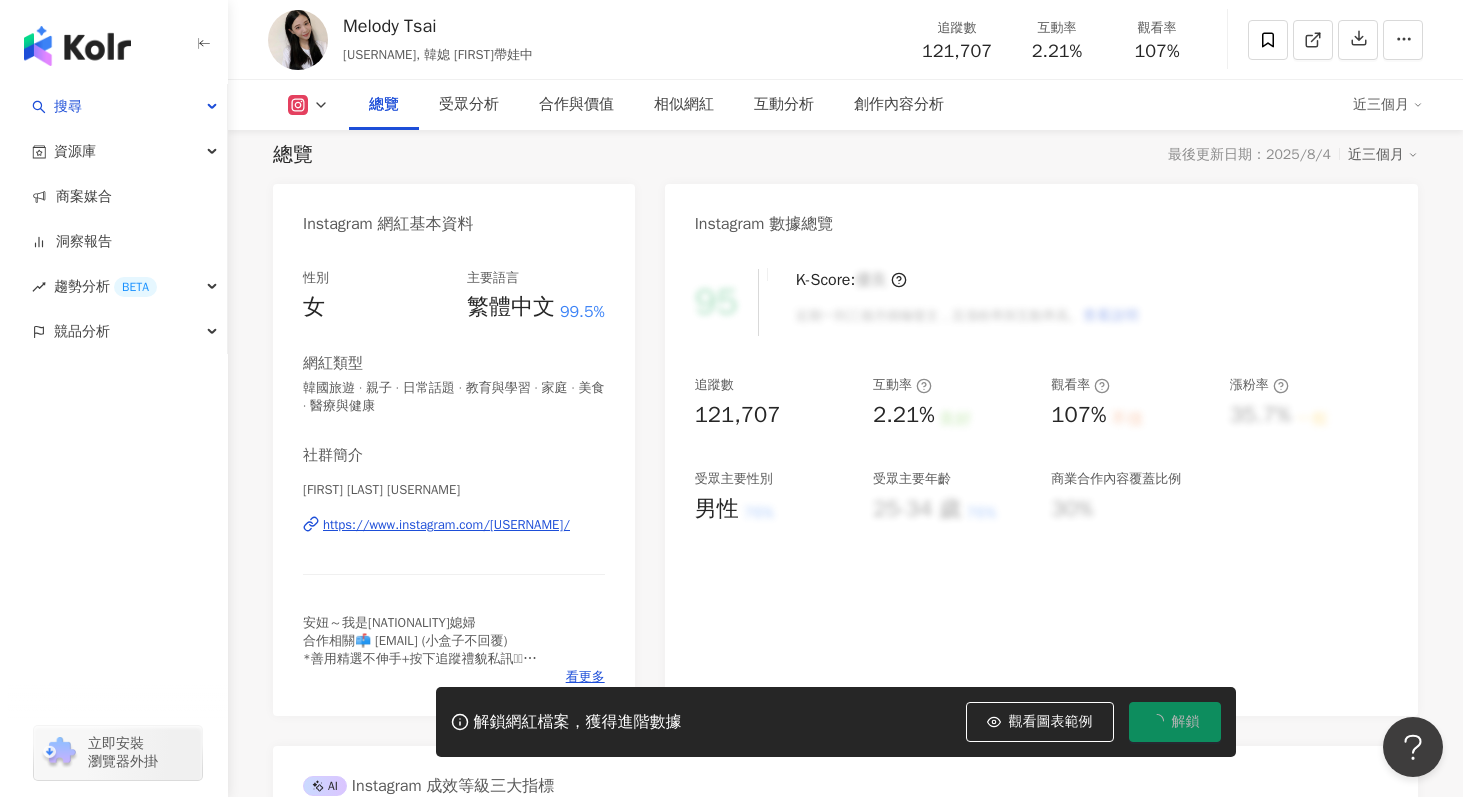 scroll, scrollTop: 535, scrollLeft: 0, axis: vertical 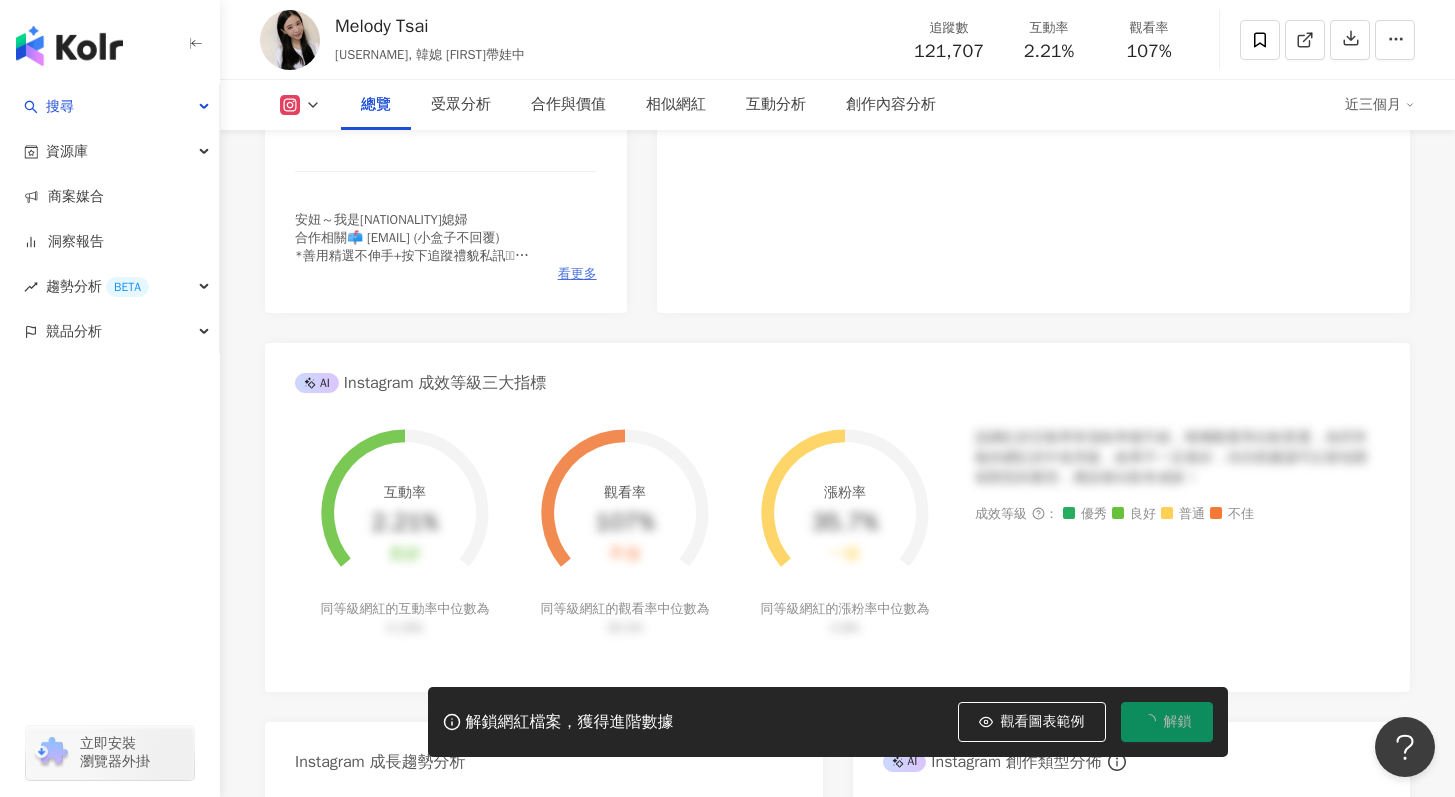 click on "看更多" at bounding box center [577, 274] 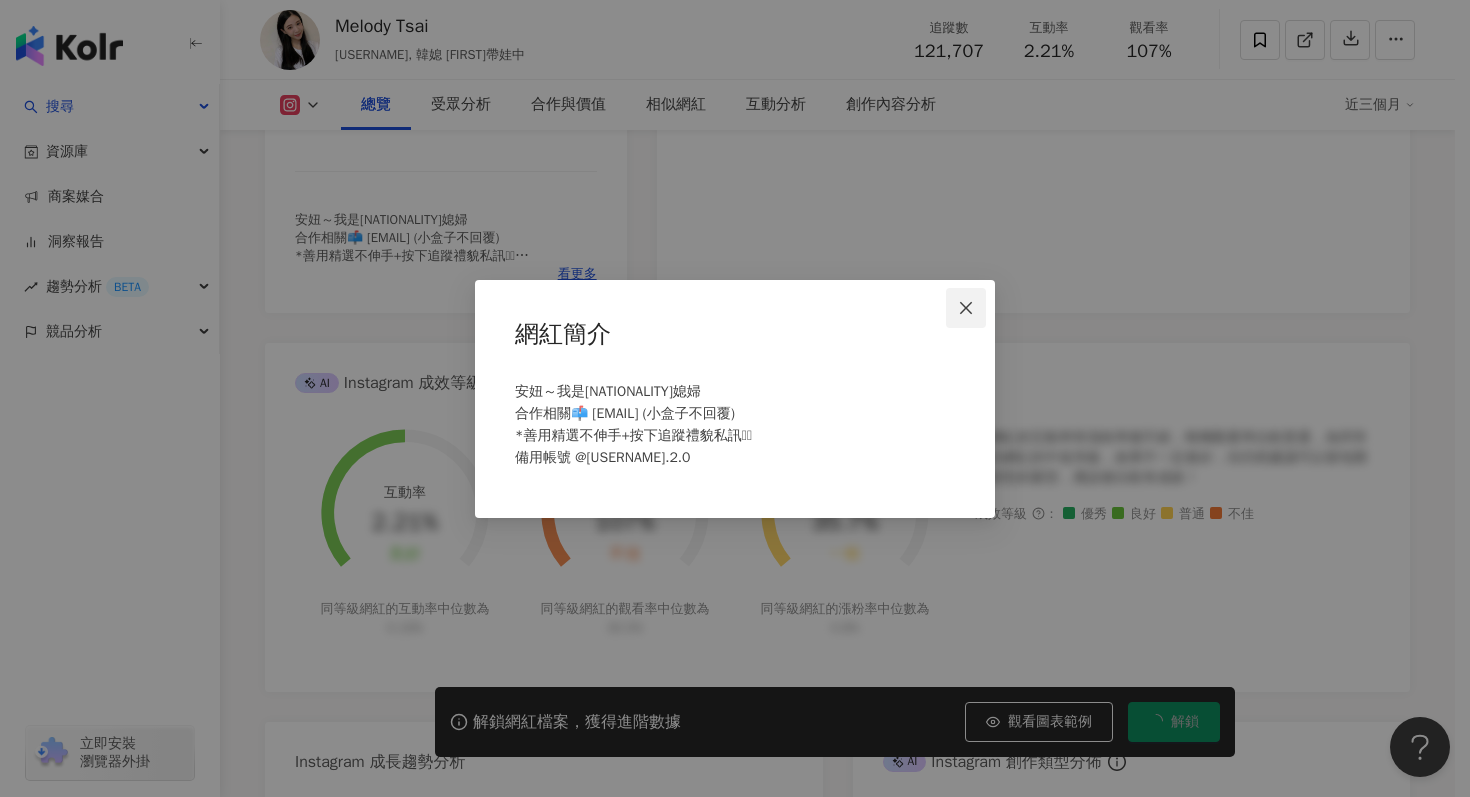 click 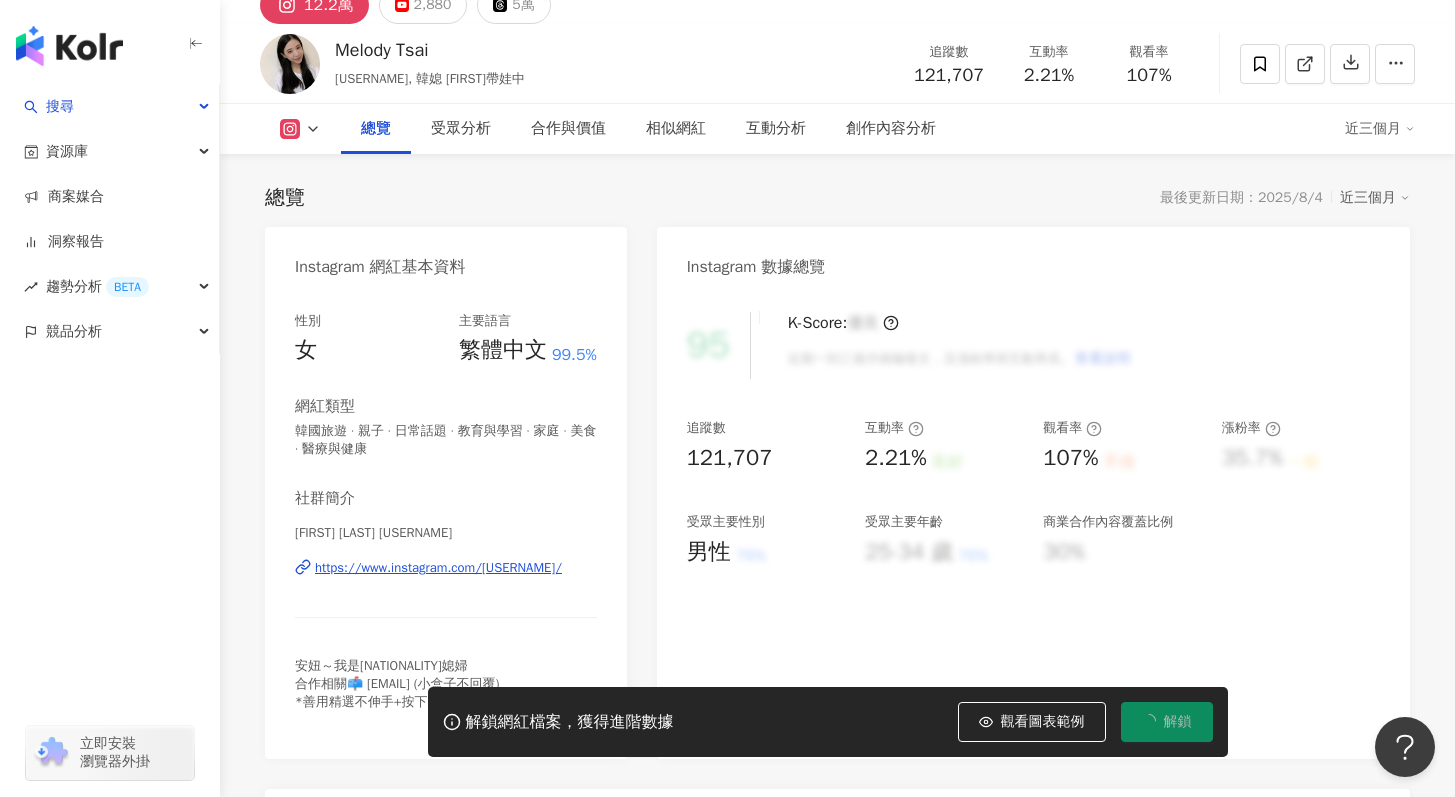 scroll, scrollTop: 0, scrollLeft: 0, axis: both 